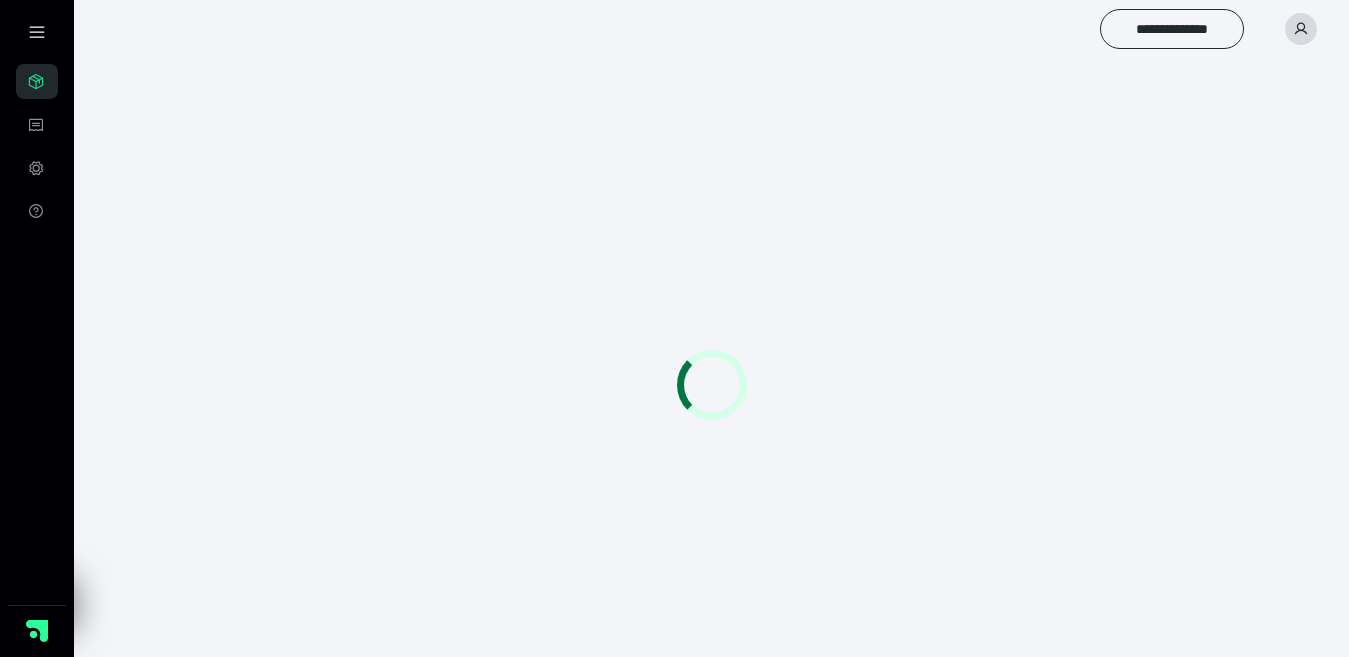 scroll, scrollTop: 0, scrollLeft: 0, axis: both 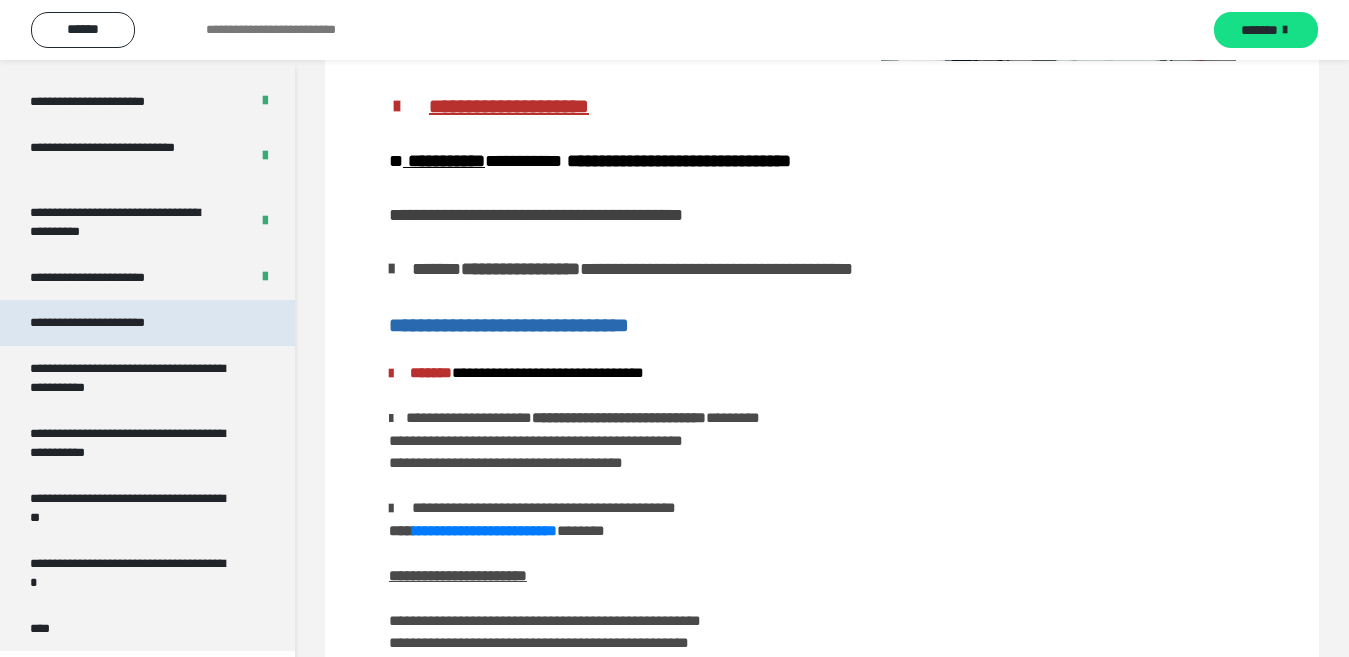 click on "**********" at bounding box center [111, 323] 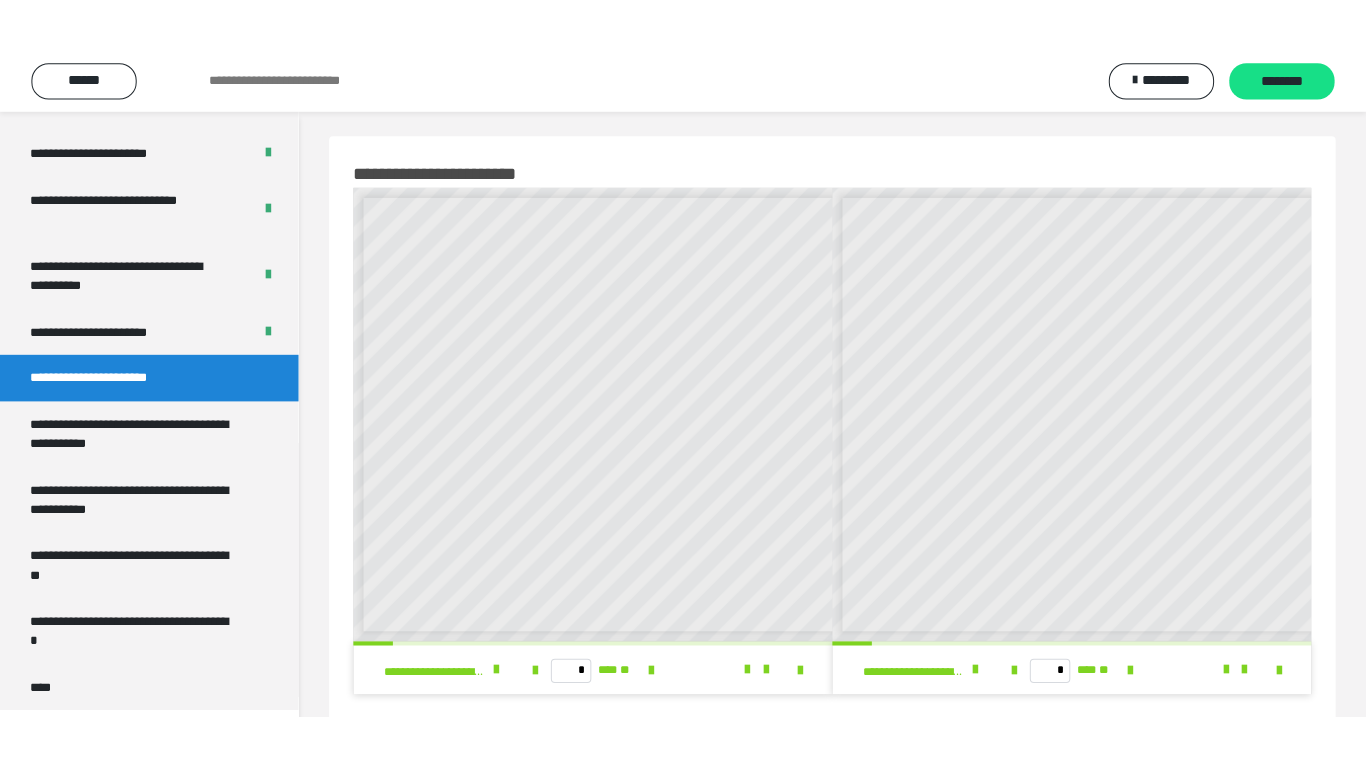 scroll, scrollTop: 0, scrollLeft: 0, axis: both 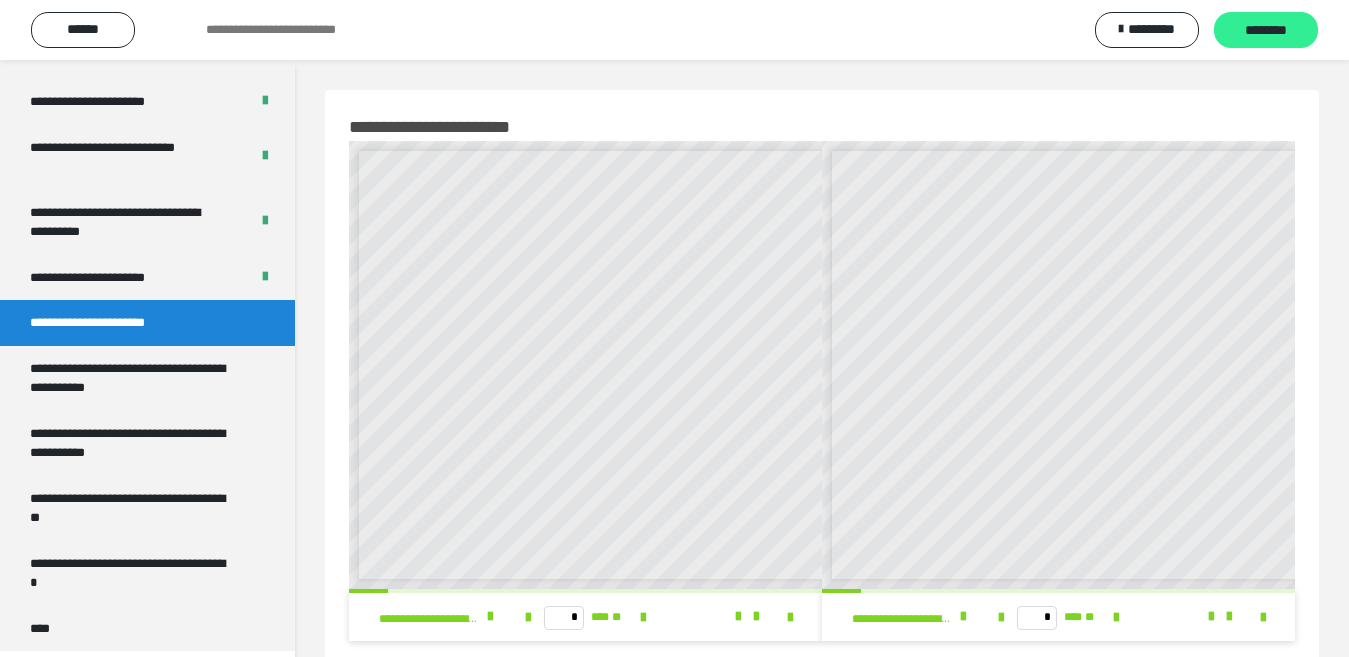 click on "********" at bounding box center [1266, 31] 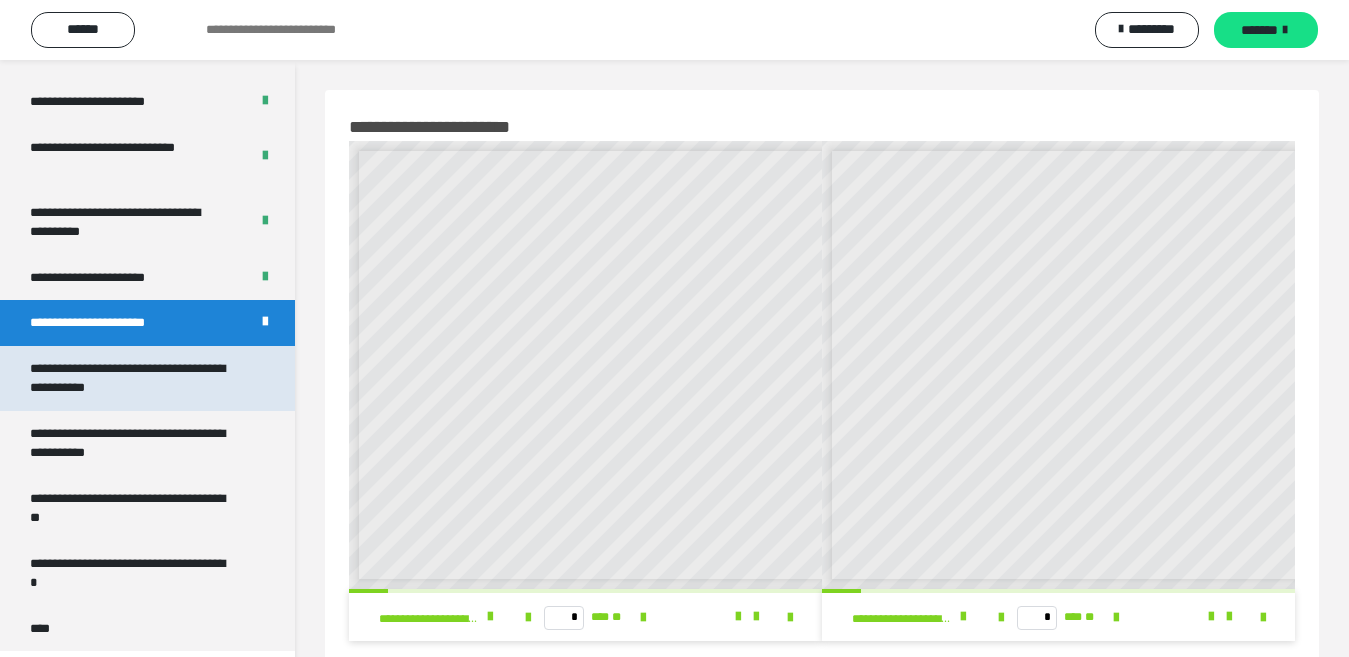 click on "**********" at bounding box center [131, 378] 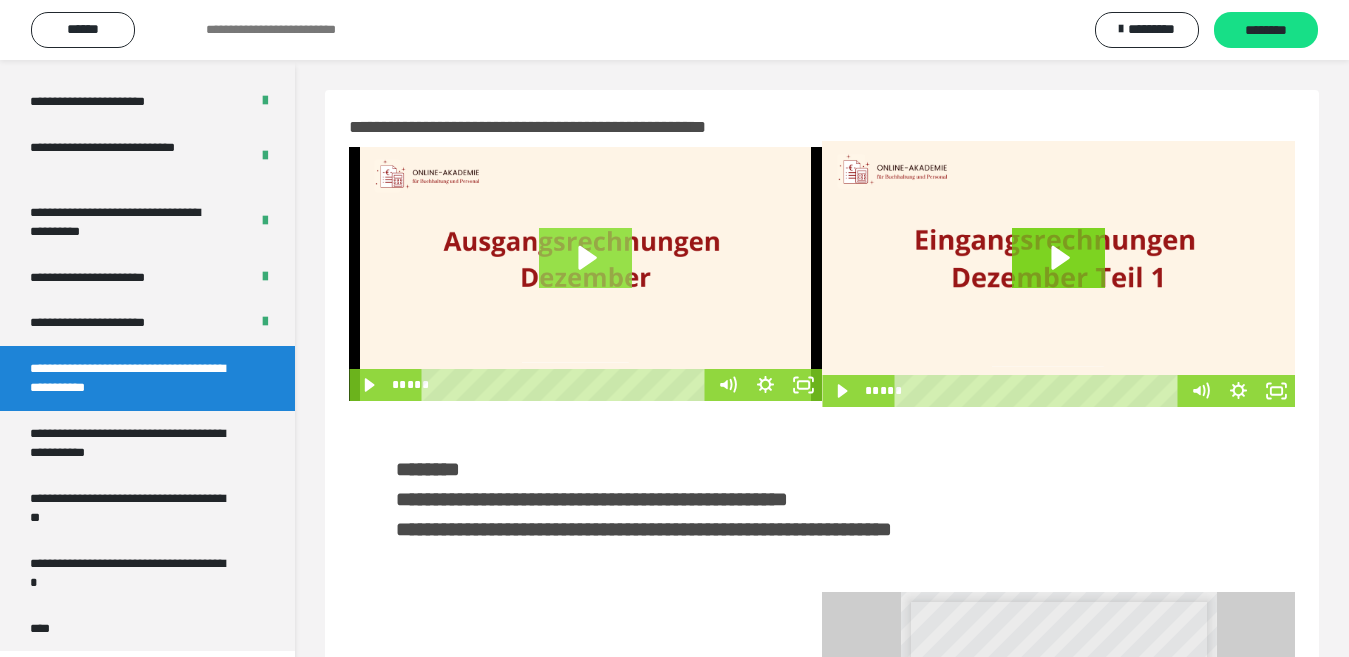 click 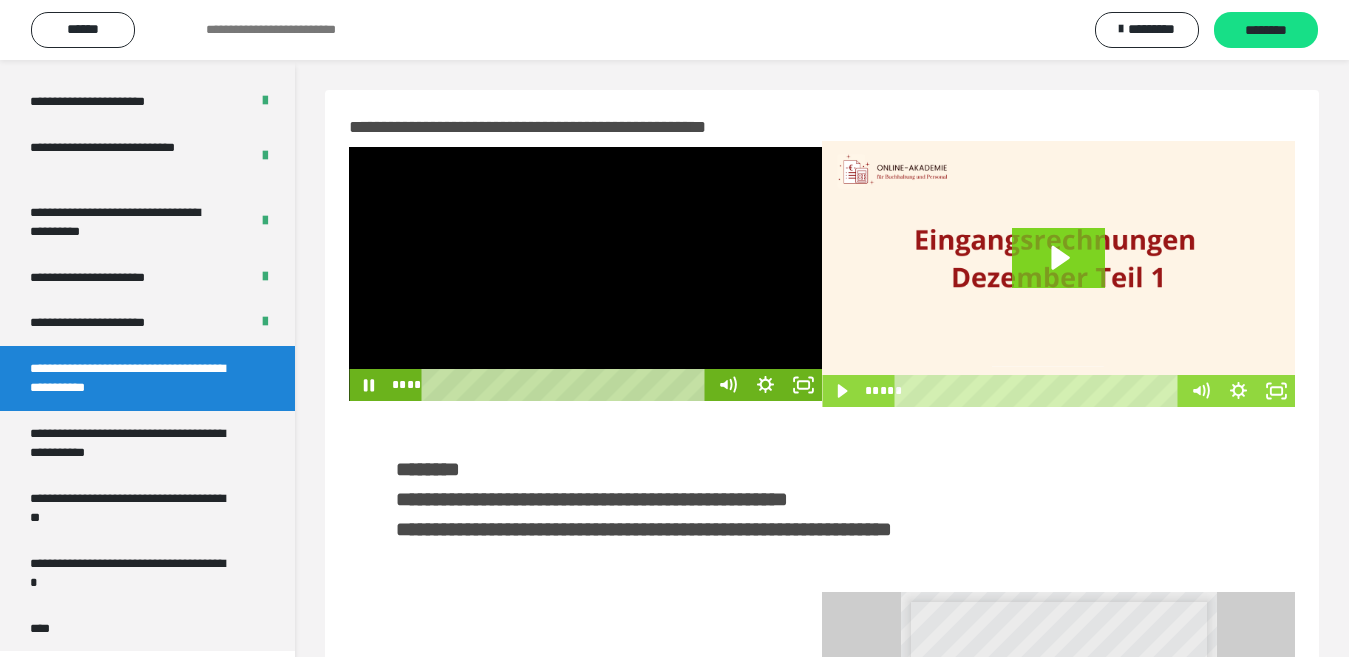 click at bounding box center (585, 274) 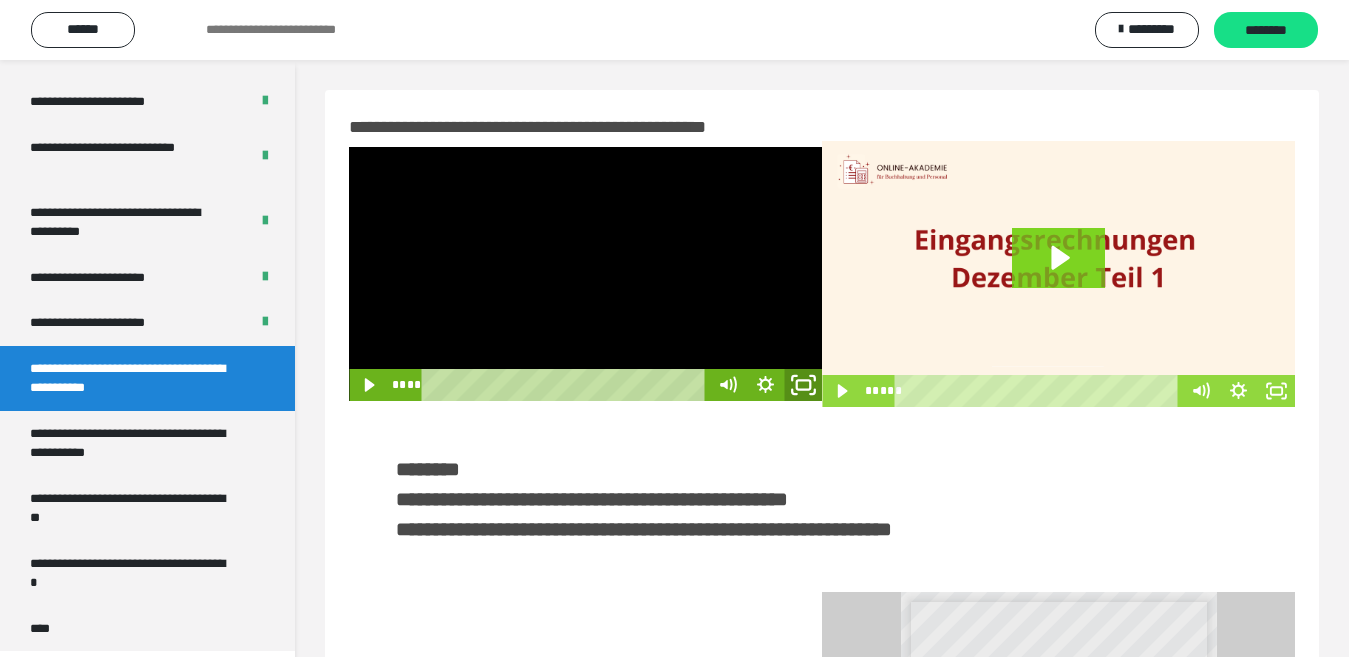 drag, startPoint x: 798, startPoint y: 374, endPoint x: 819, endPoint y: 385, distance: 23.70654 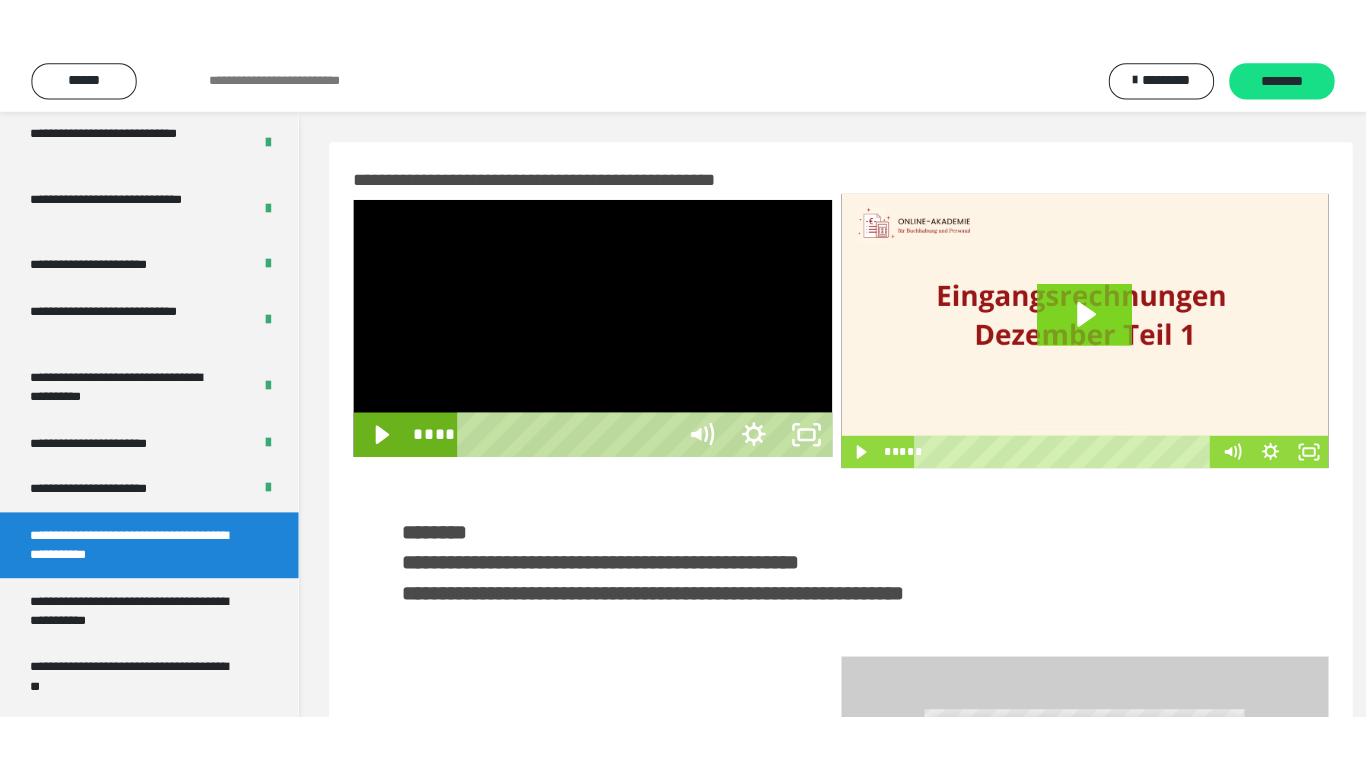 scroll, scrollTop: 4078, scrollLeft: 0, axis: vertical 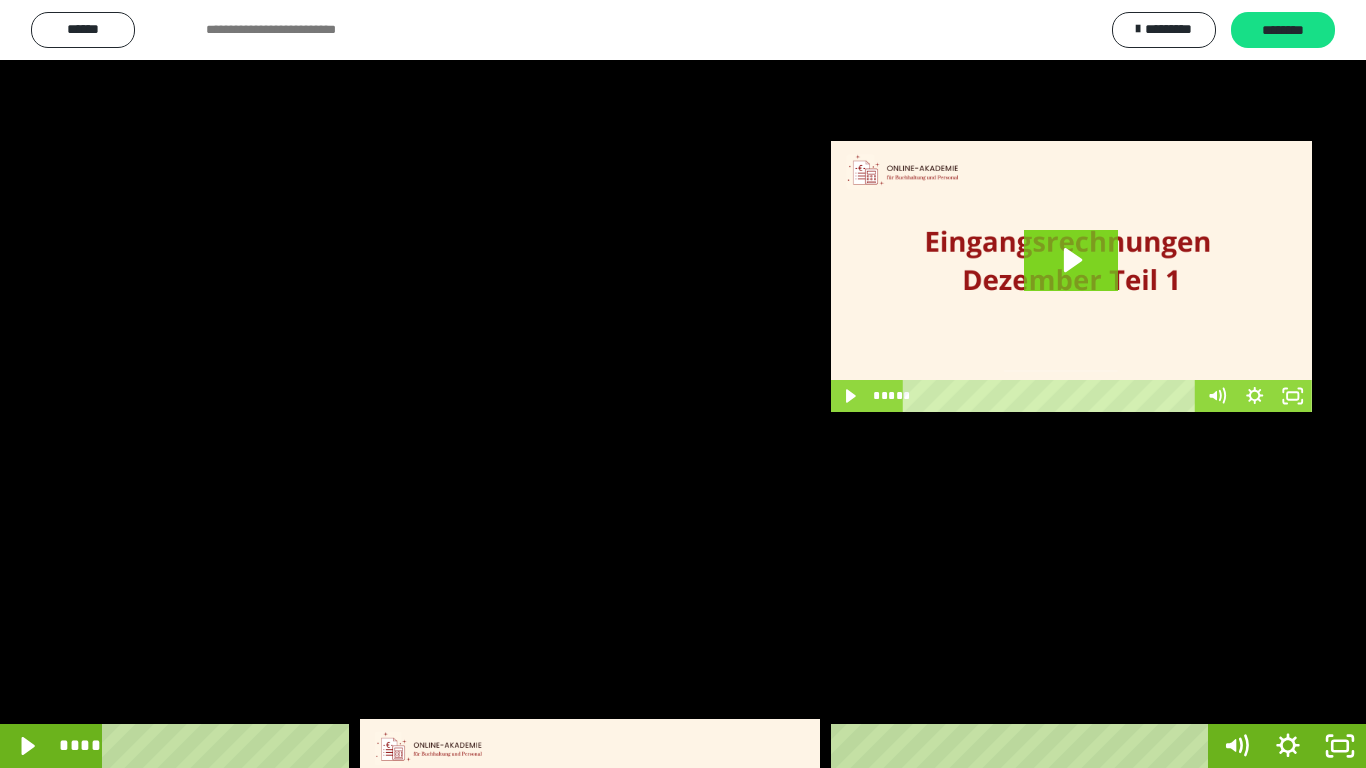 click at bounding box center (683, 384) 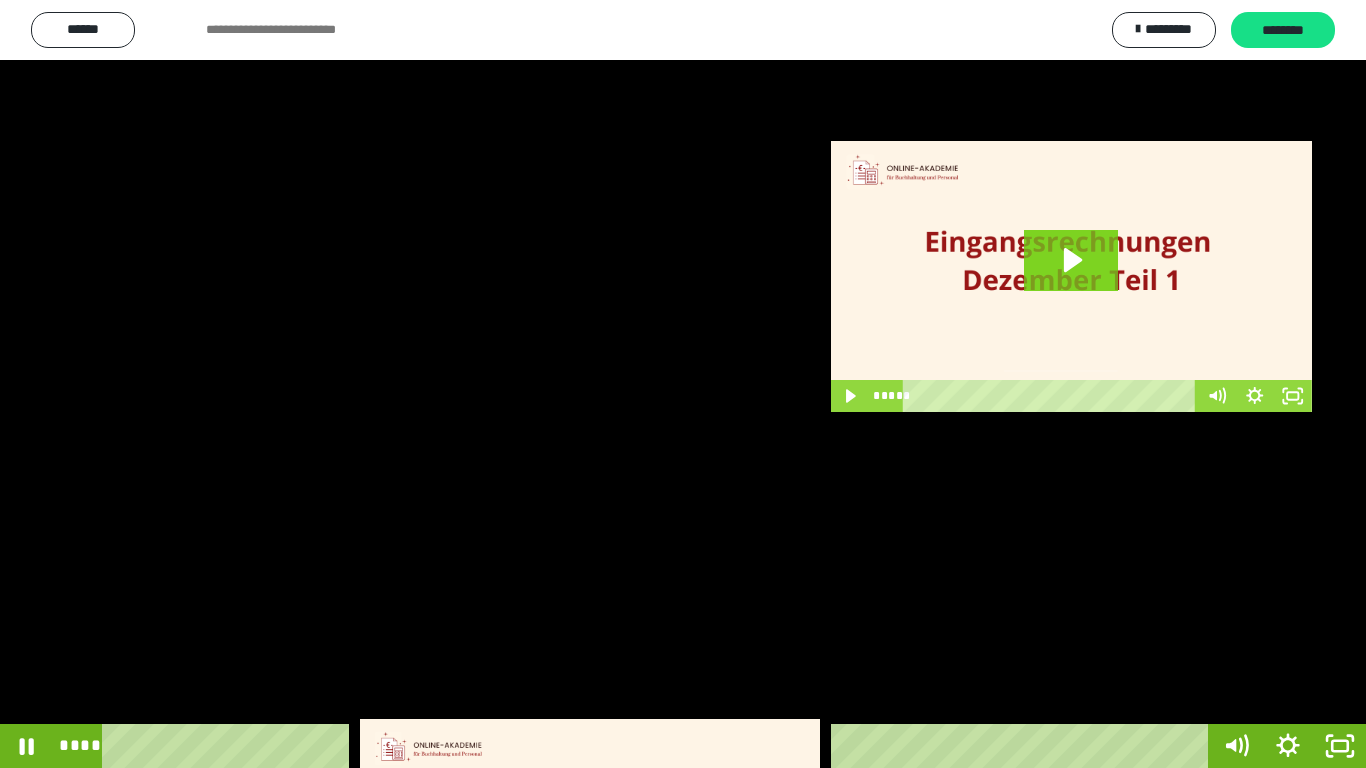 click at bounding box center [683, 384] 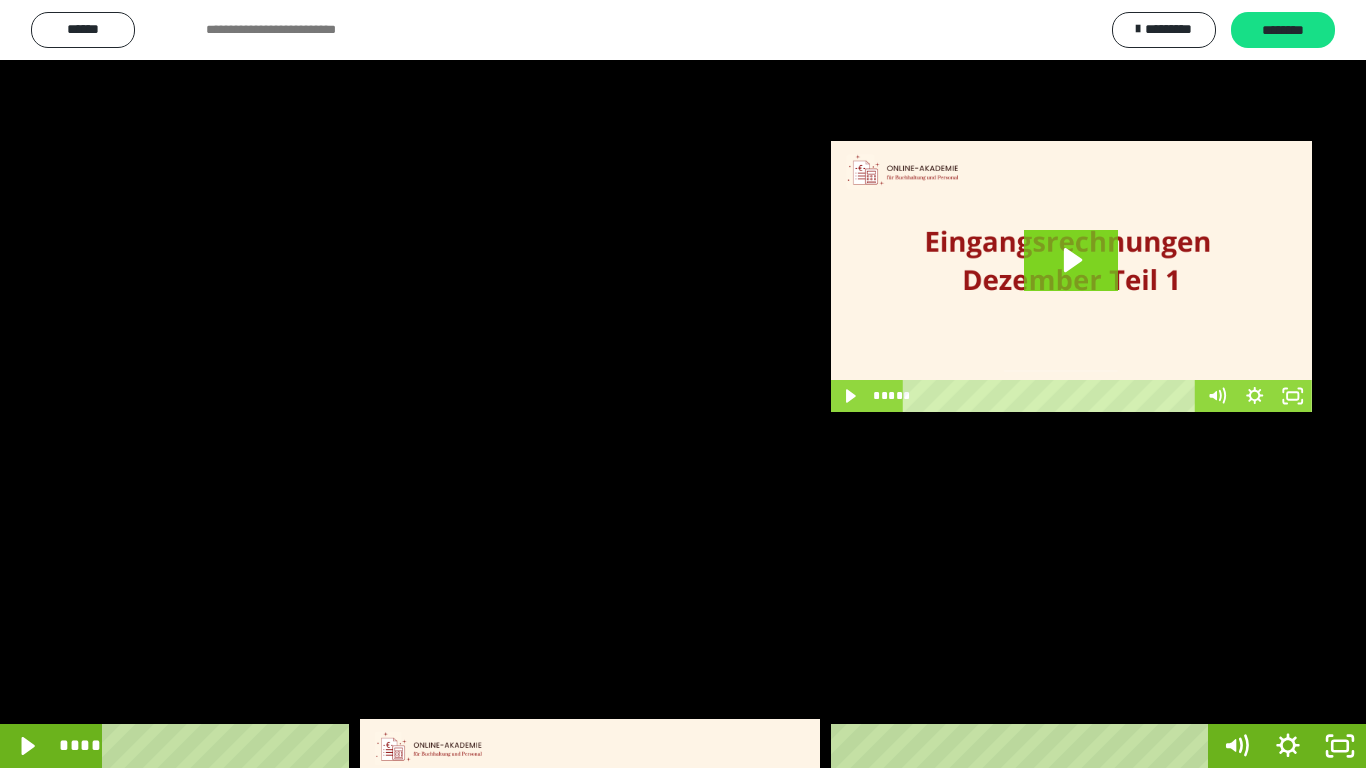 click at bounding box center [683, 384] 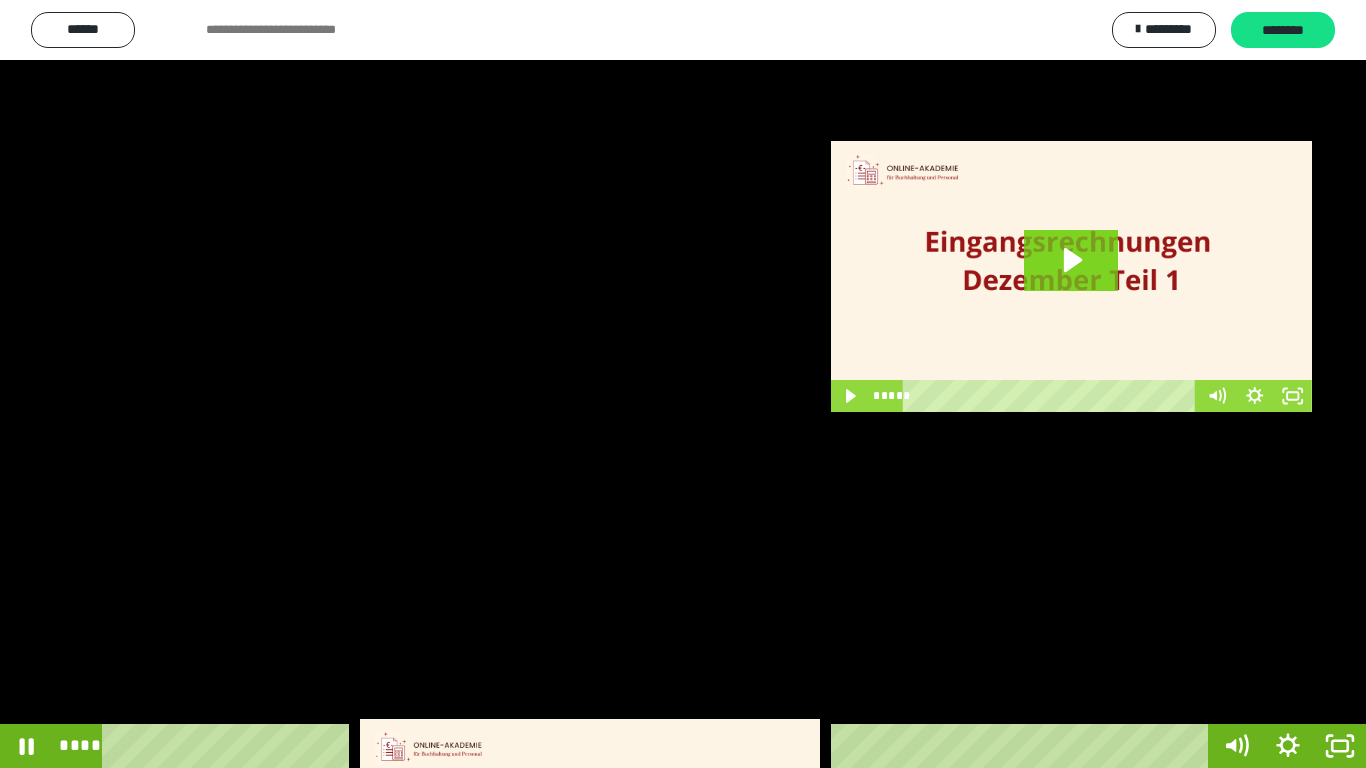 click at bounding box center (683, 384) 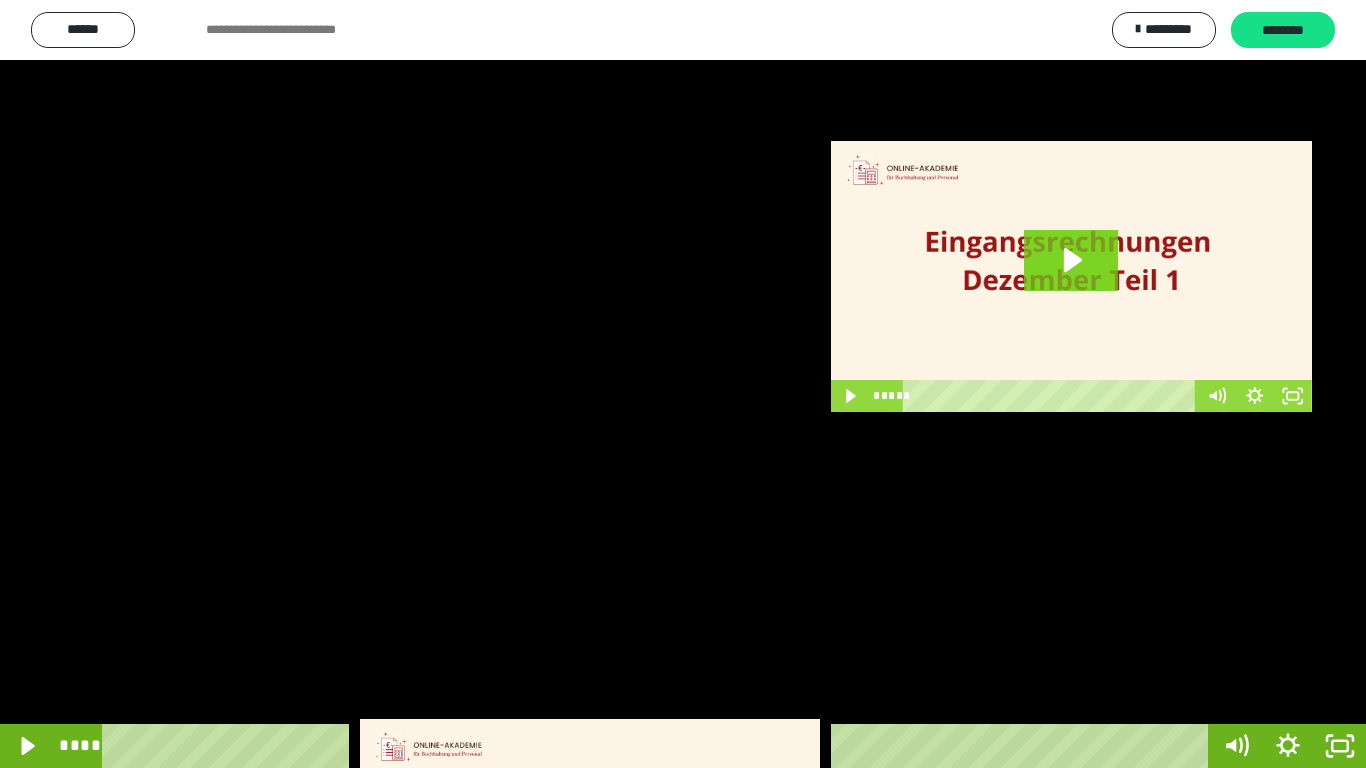 click at bounding box center [683, 384] 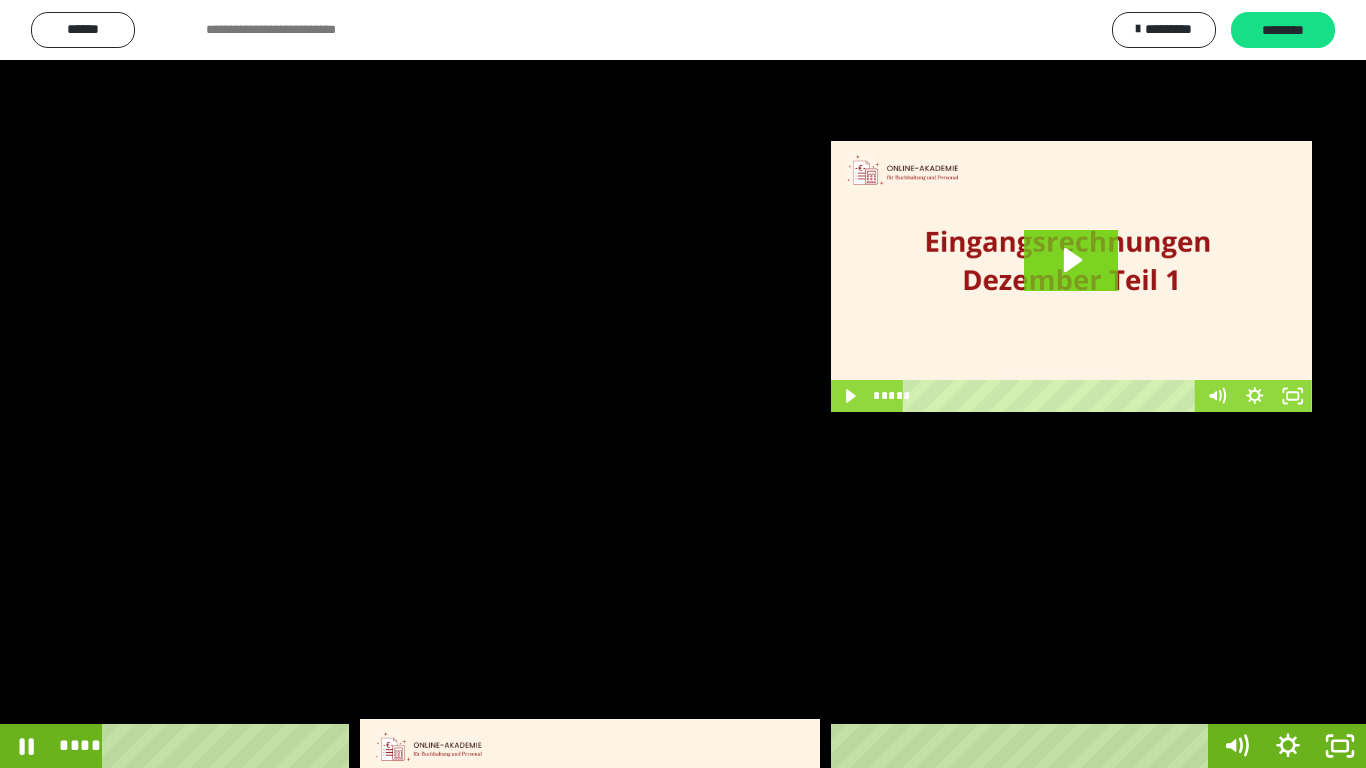 click at bounding box center (683, 384) 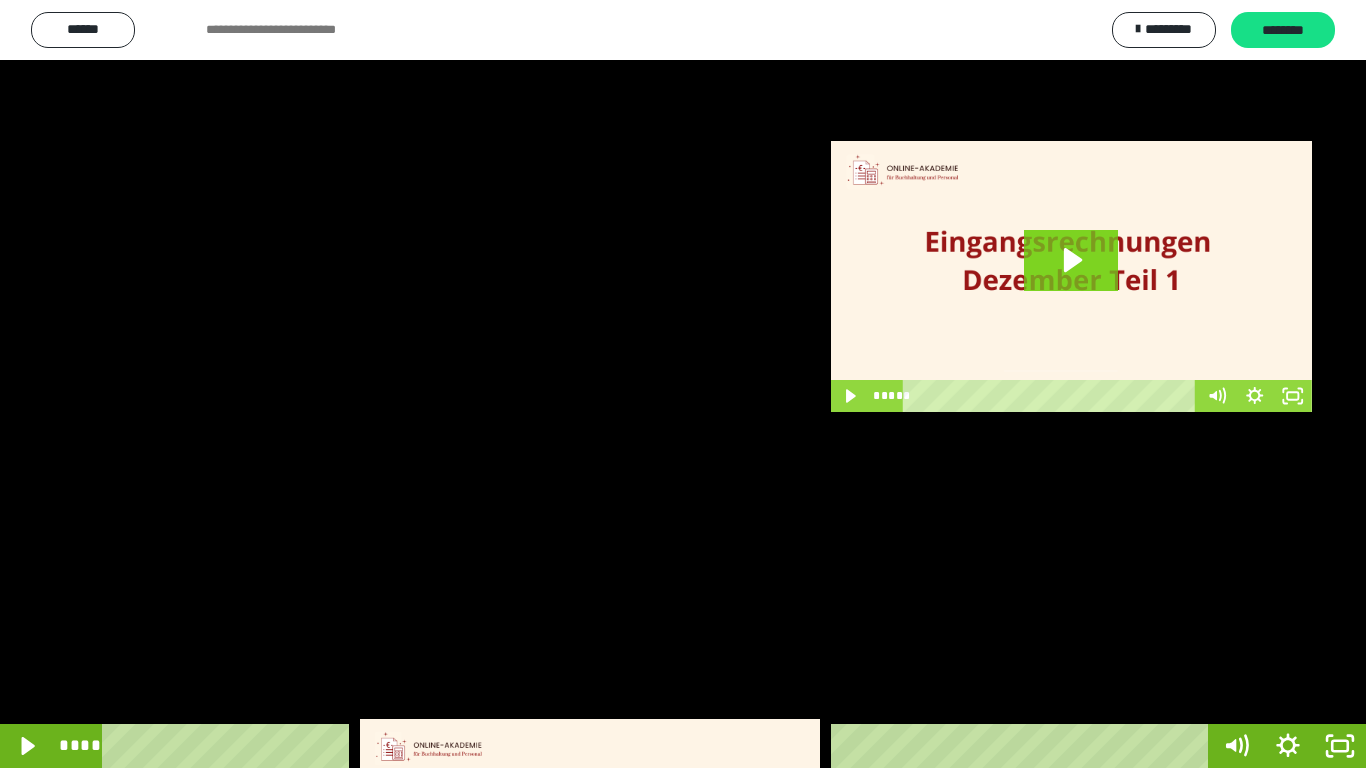type 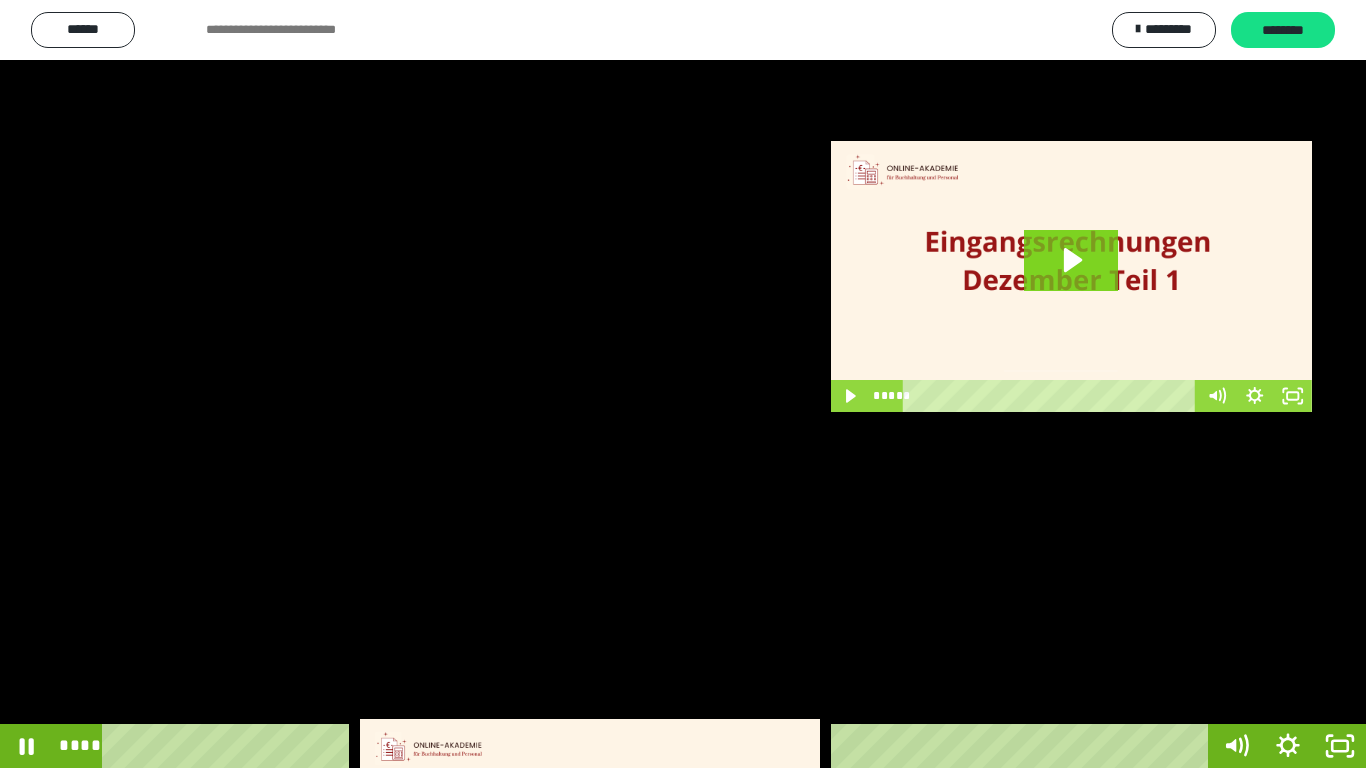drag, startPoint x: 732, startPoint y: 381, endPoint x: 1247, endPoint y: 565, distance: 546.883 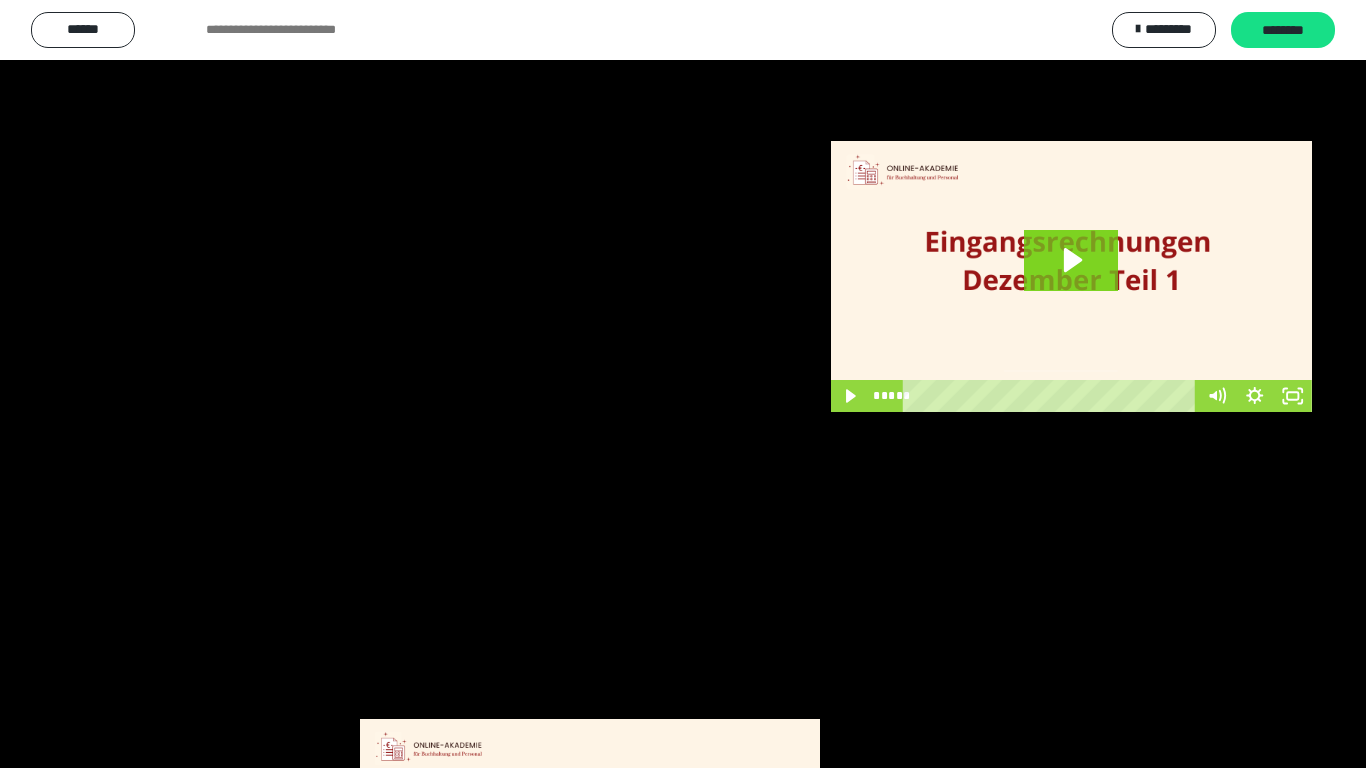 click at bounding box center (0, 0) 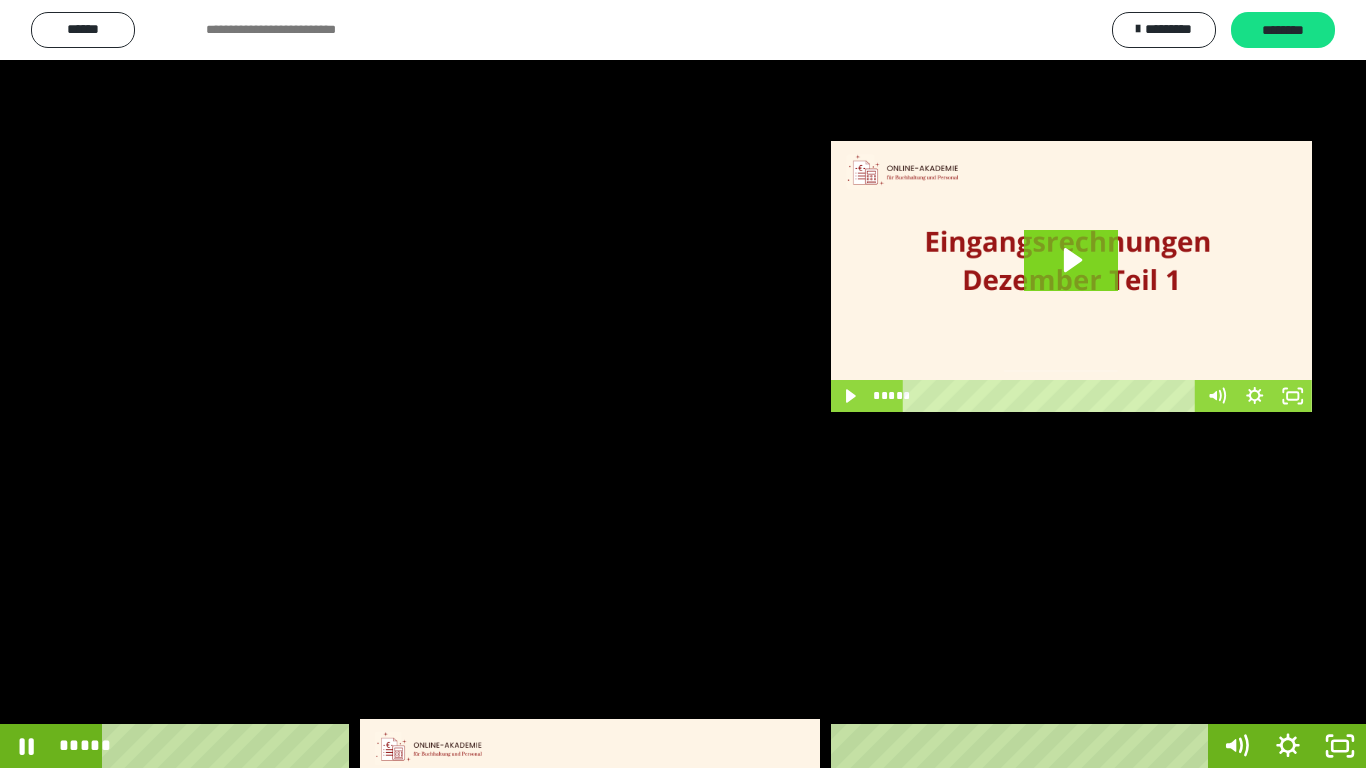 click at bounding box center [0, 0] 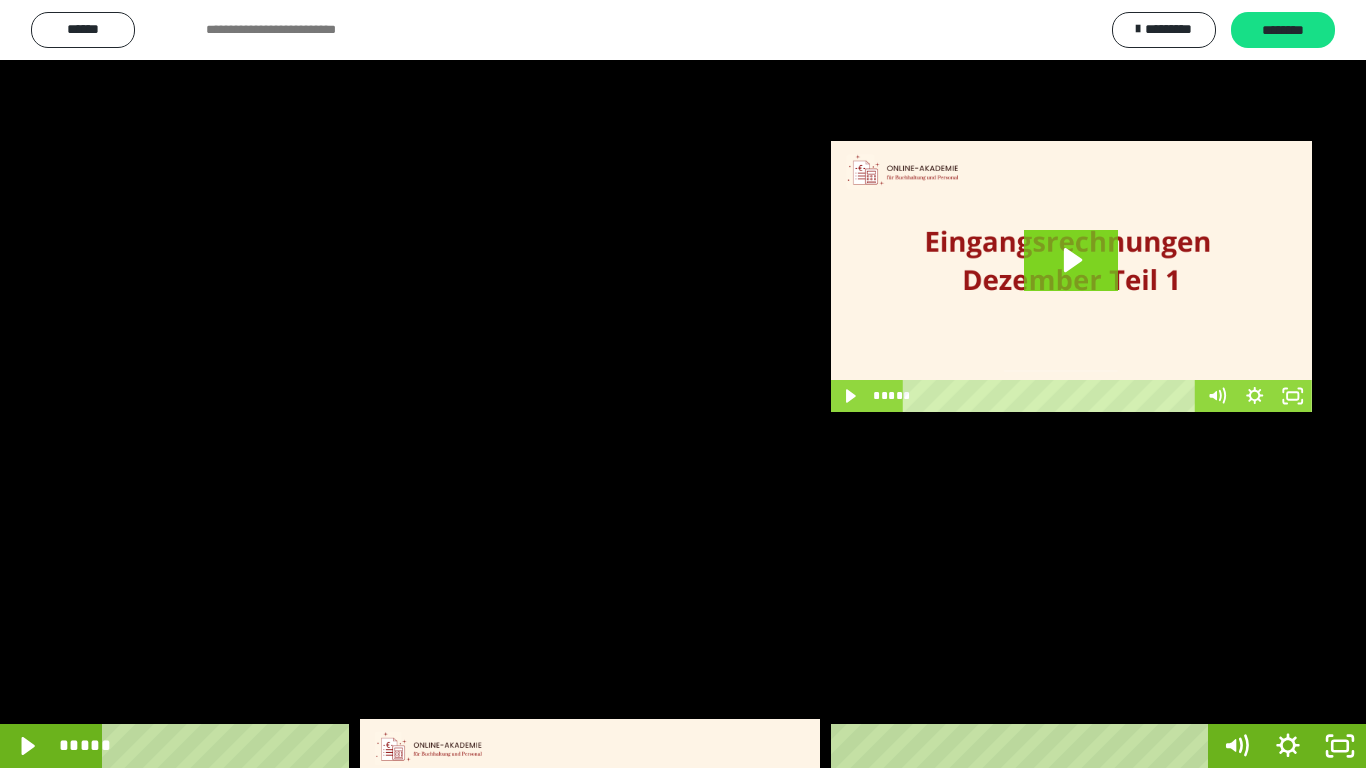 click at bounding box center (0, 0) 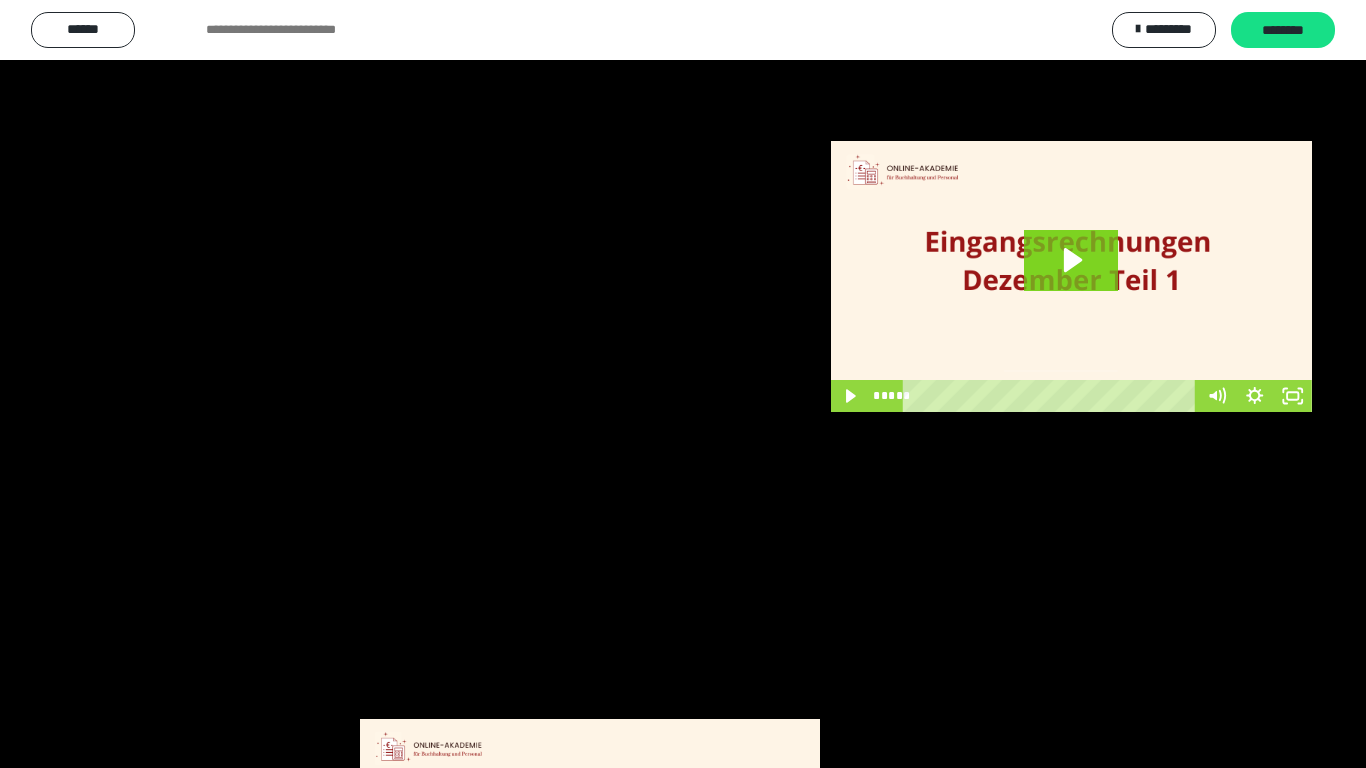 click at bounding box center [0, 0] 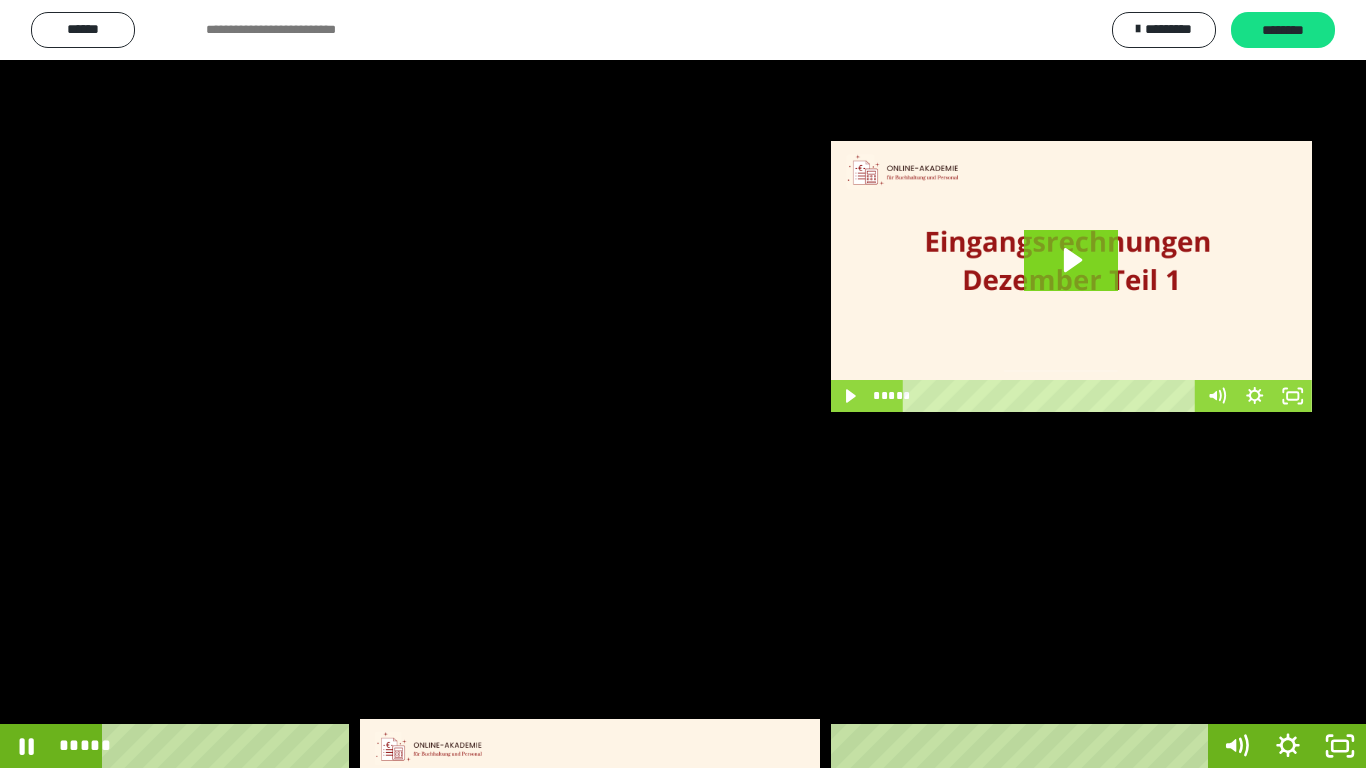 click at bounding box center (659, 746) 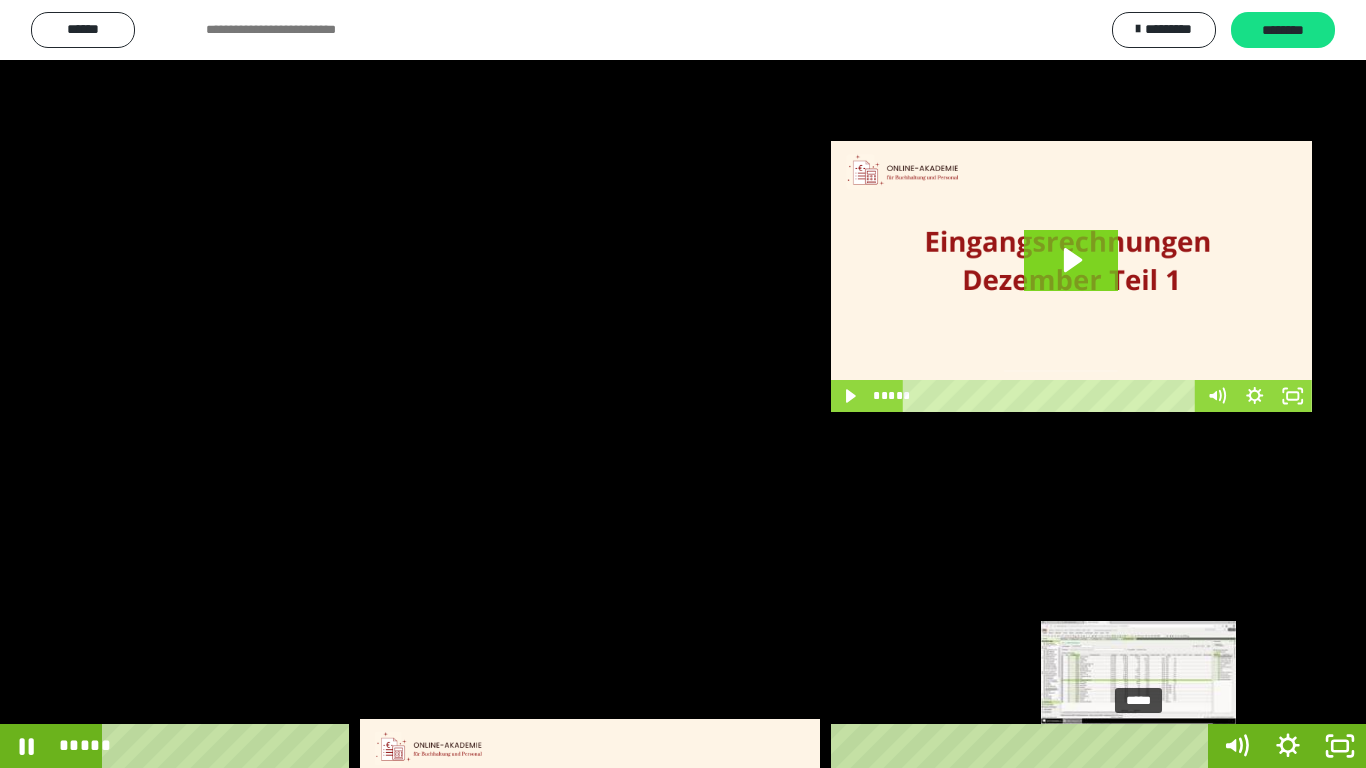 click on "*****" at bounding box center [659, 746] 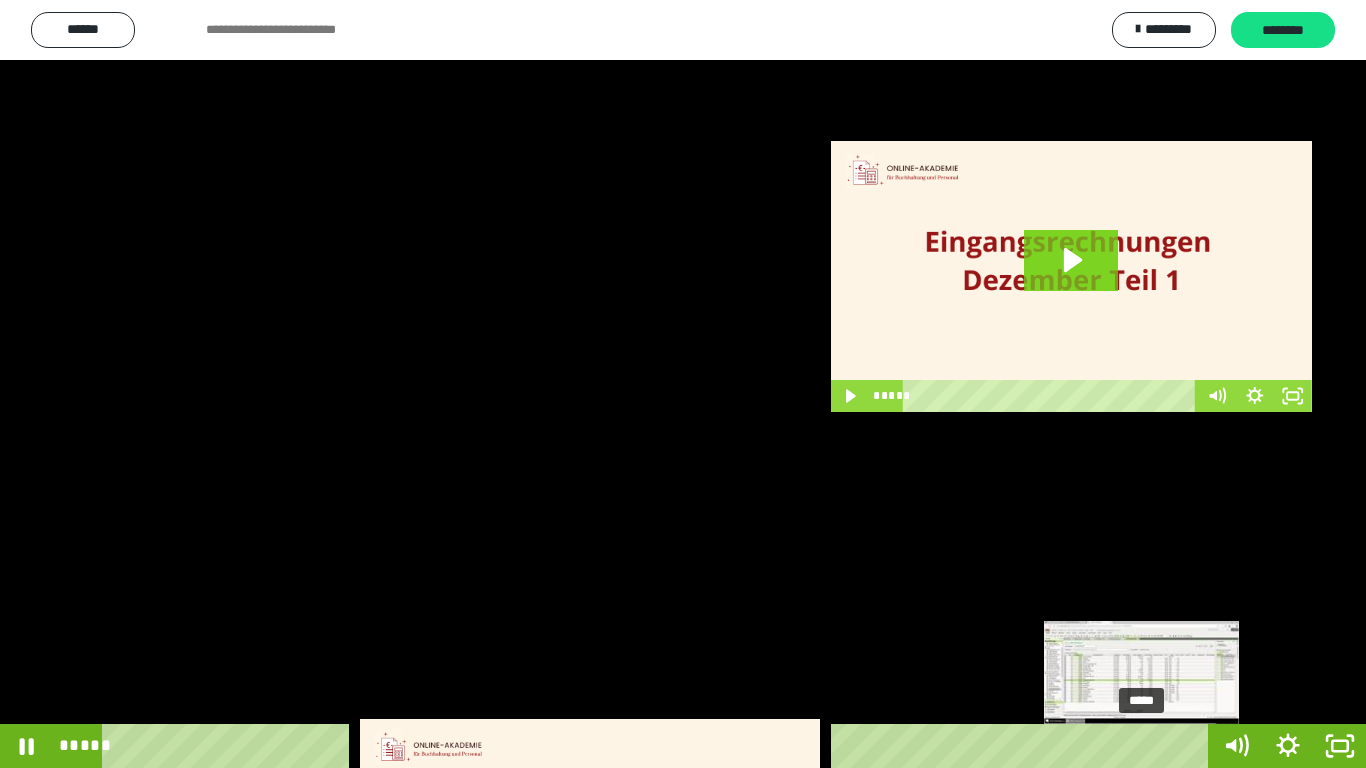 click on "*****" at bounding box center [659, 746] 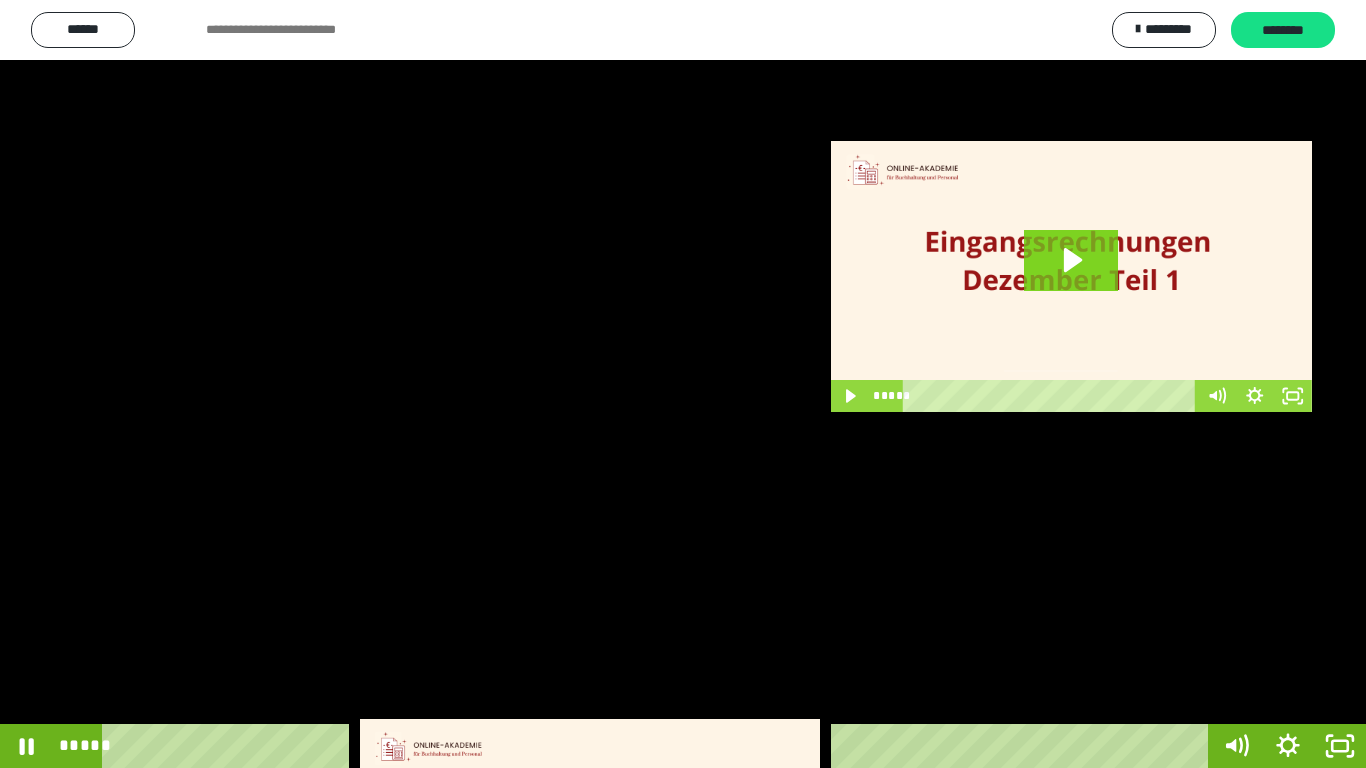 drag, startPoint x: 949, startPoint y: 351, endPoint x: 946, endPoint y: 416, distance: 65.06919 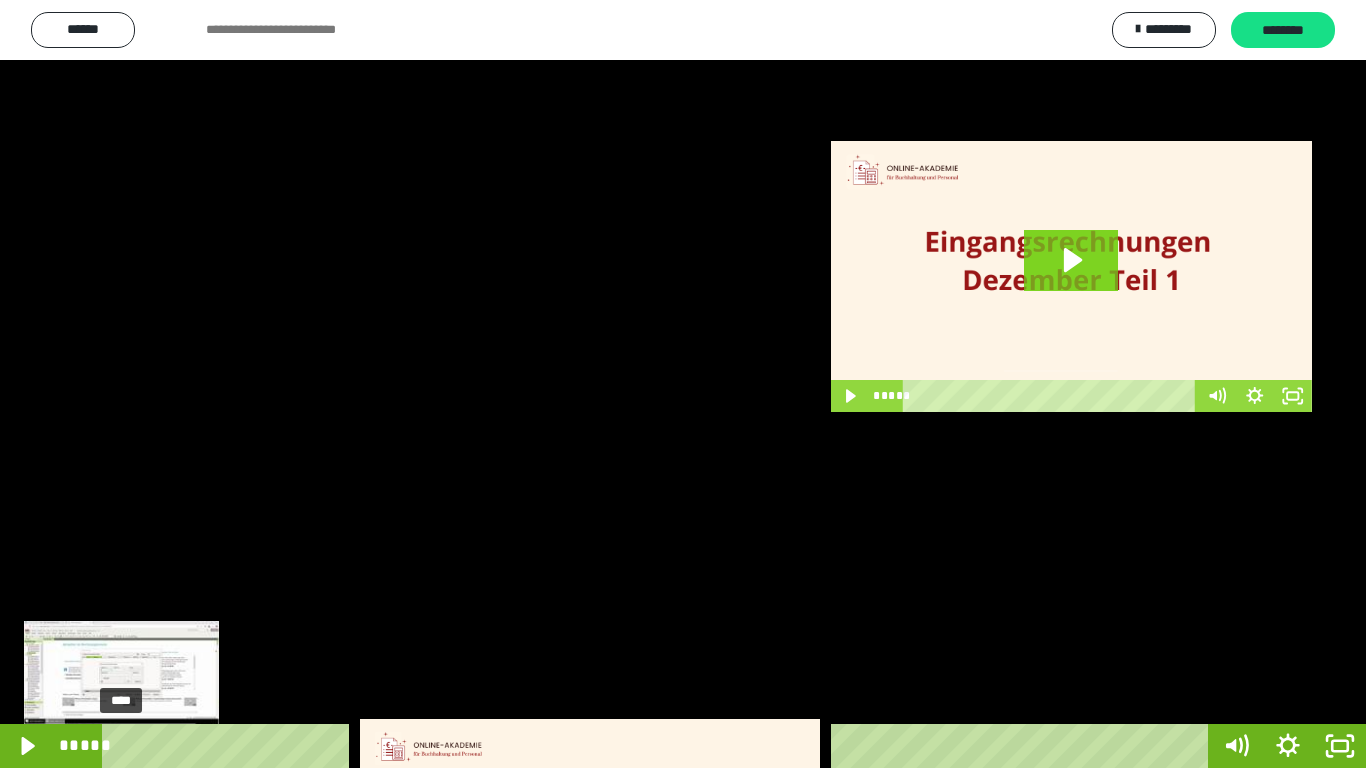 click on "****" at bounding box center (659, 746) 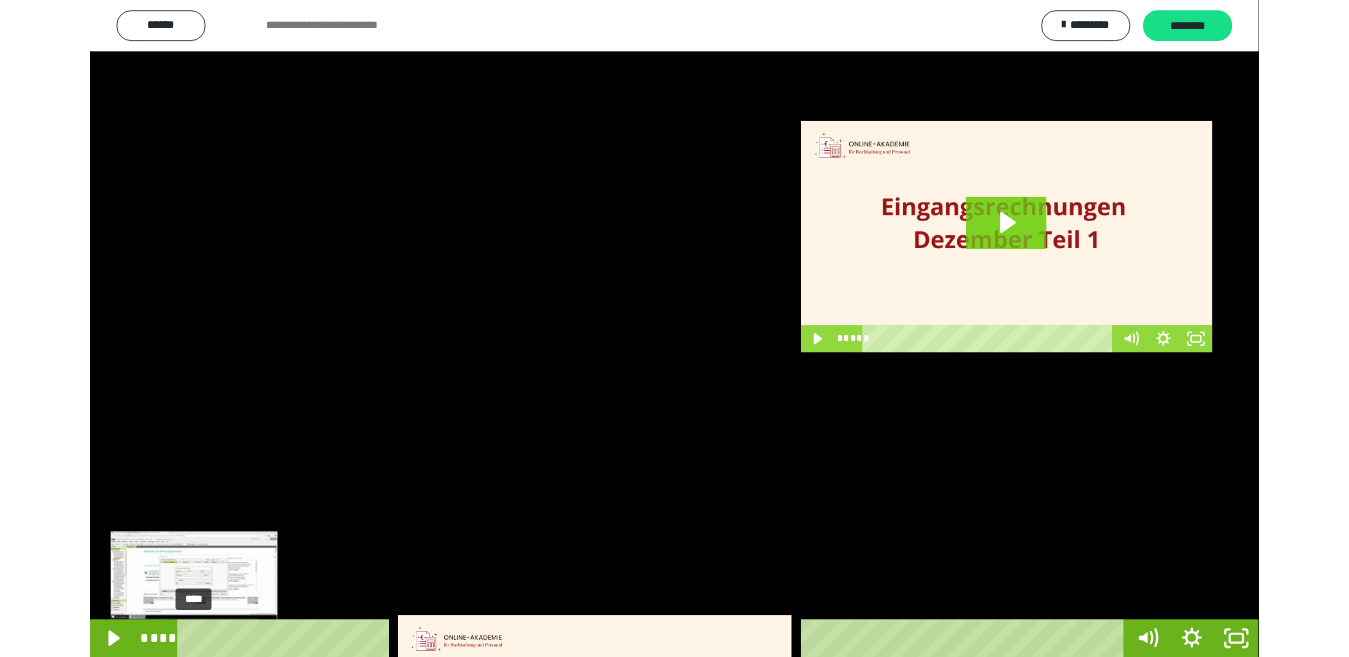 scroll, scrollTop: 0, scrollLeft: 0, axis: both 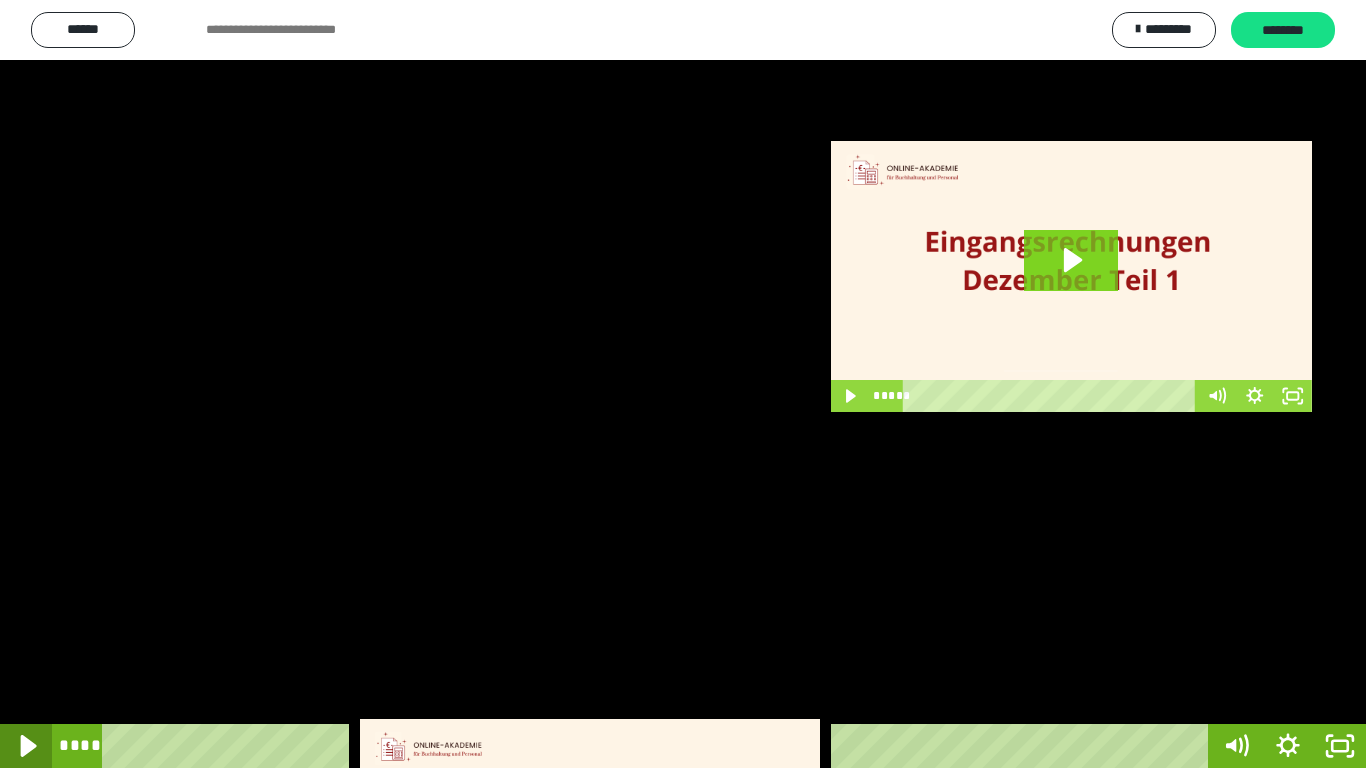 click 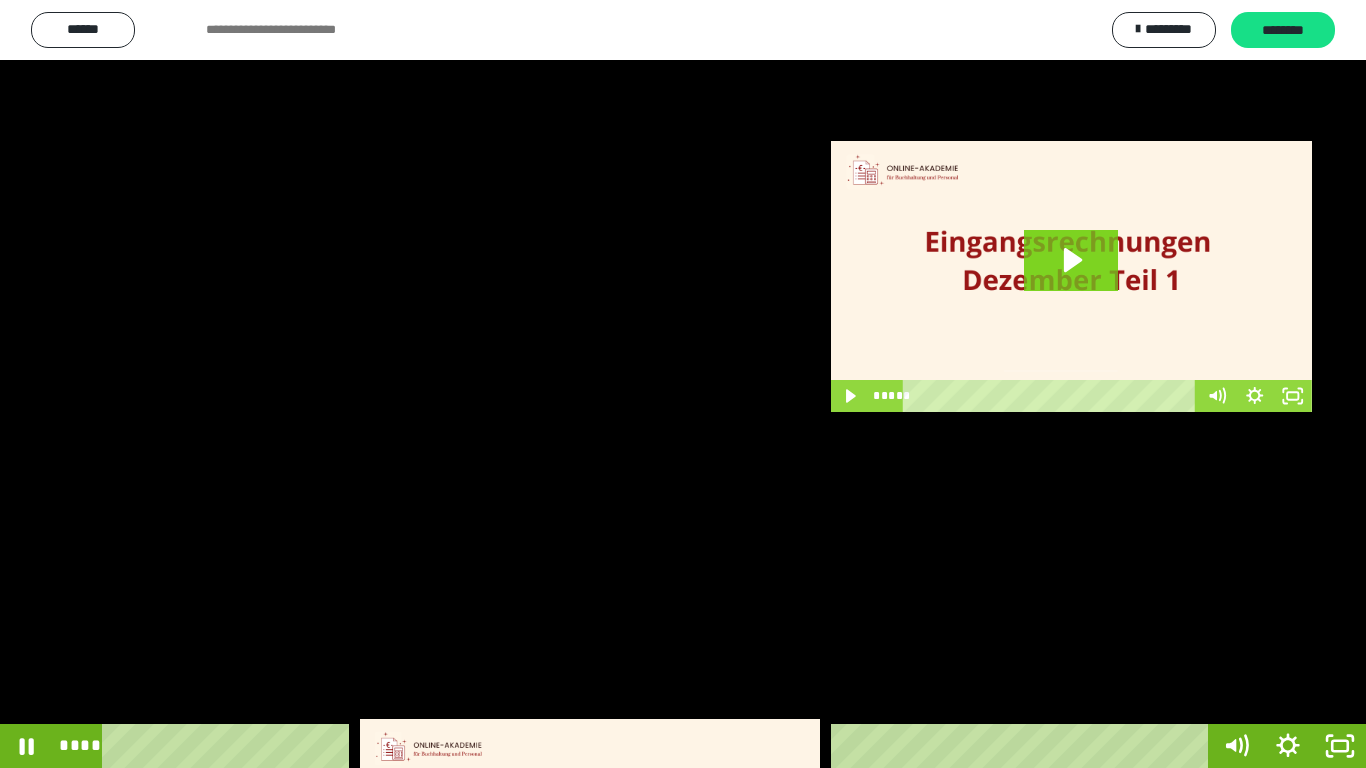 click at bounding box center (683, 384) 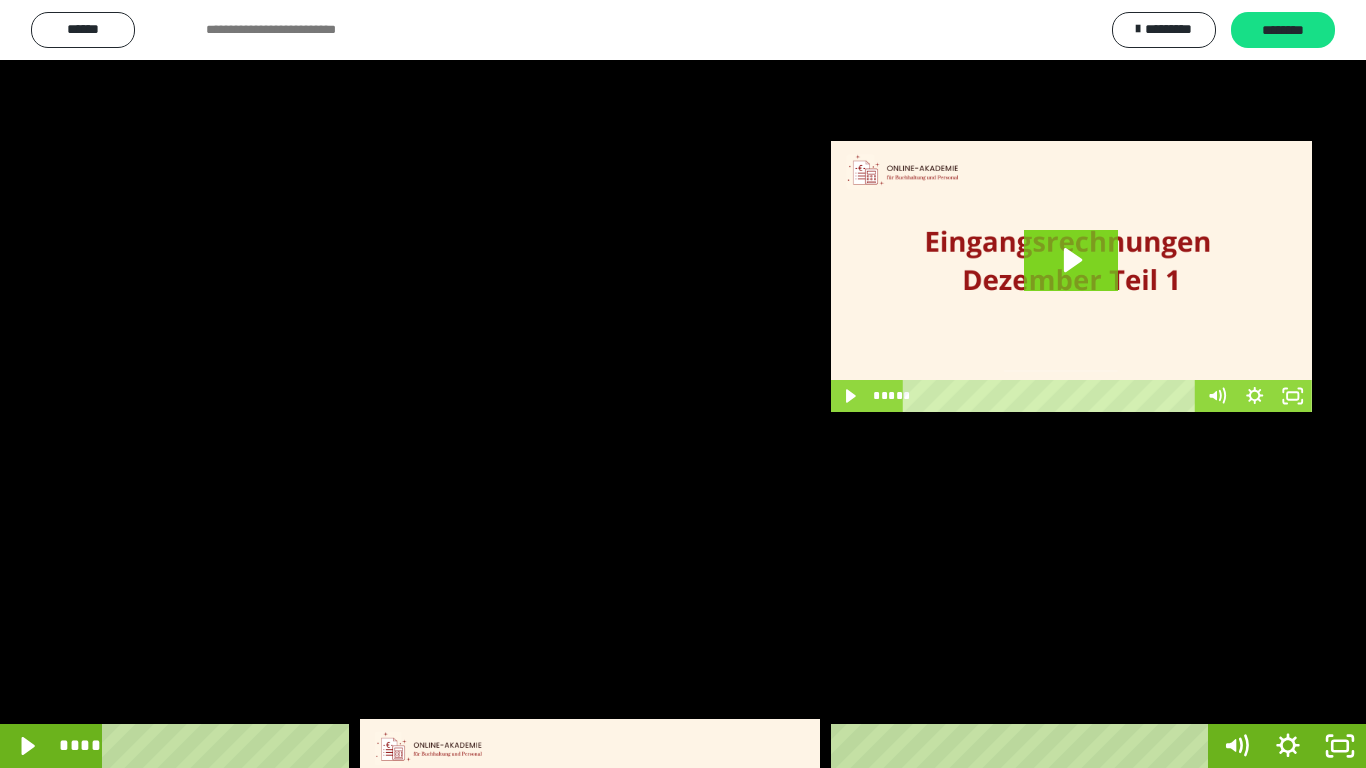 click at bounding box center [0, 0] 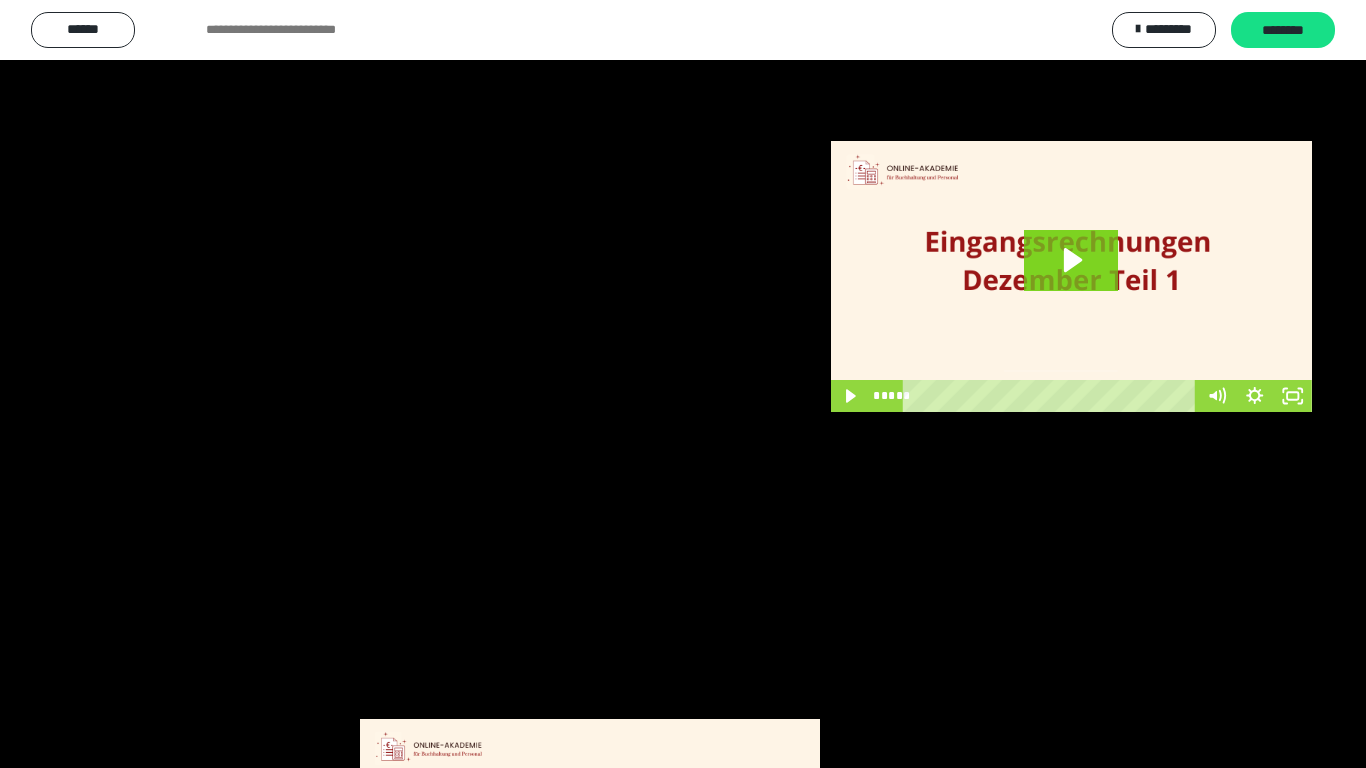 click at bounding box center (0, 0) 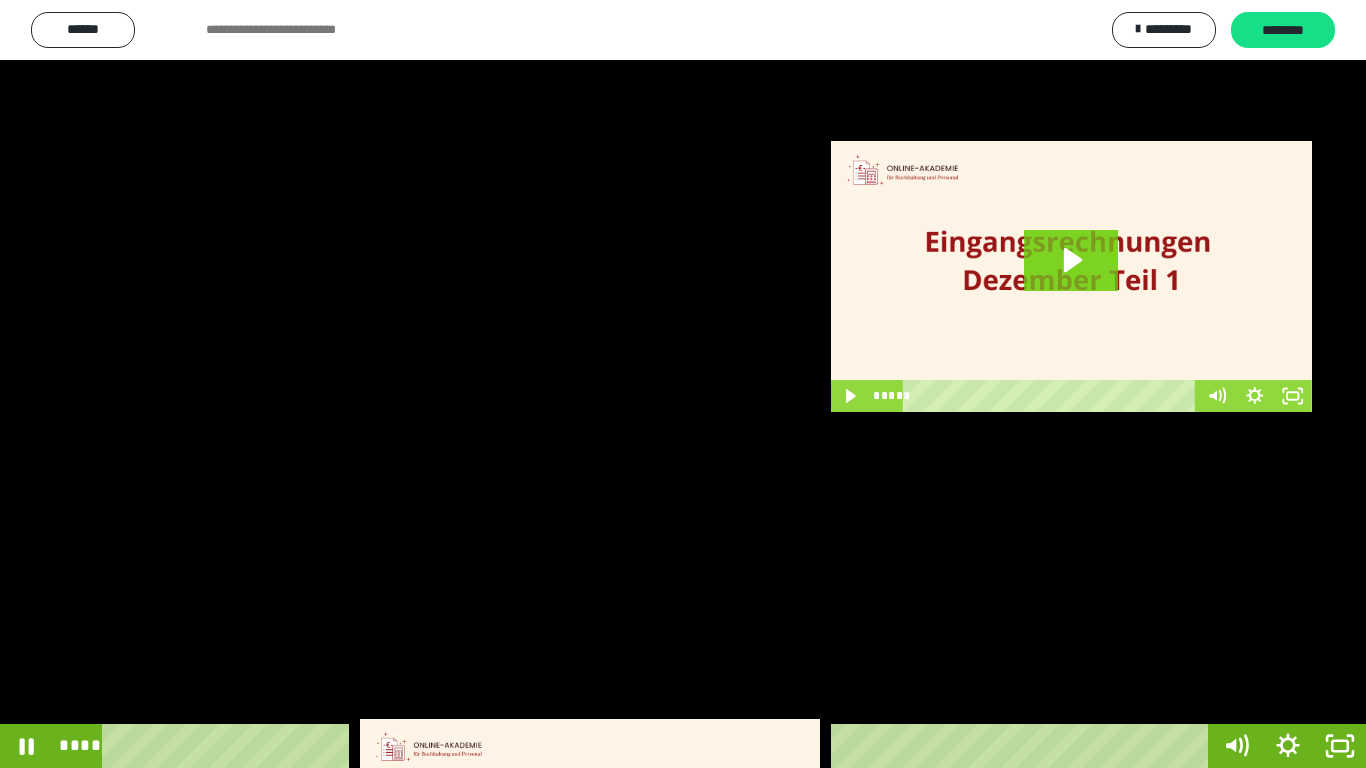 click at bounding box center (683, 384) 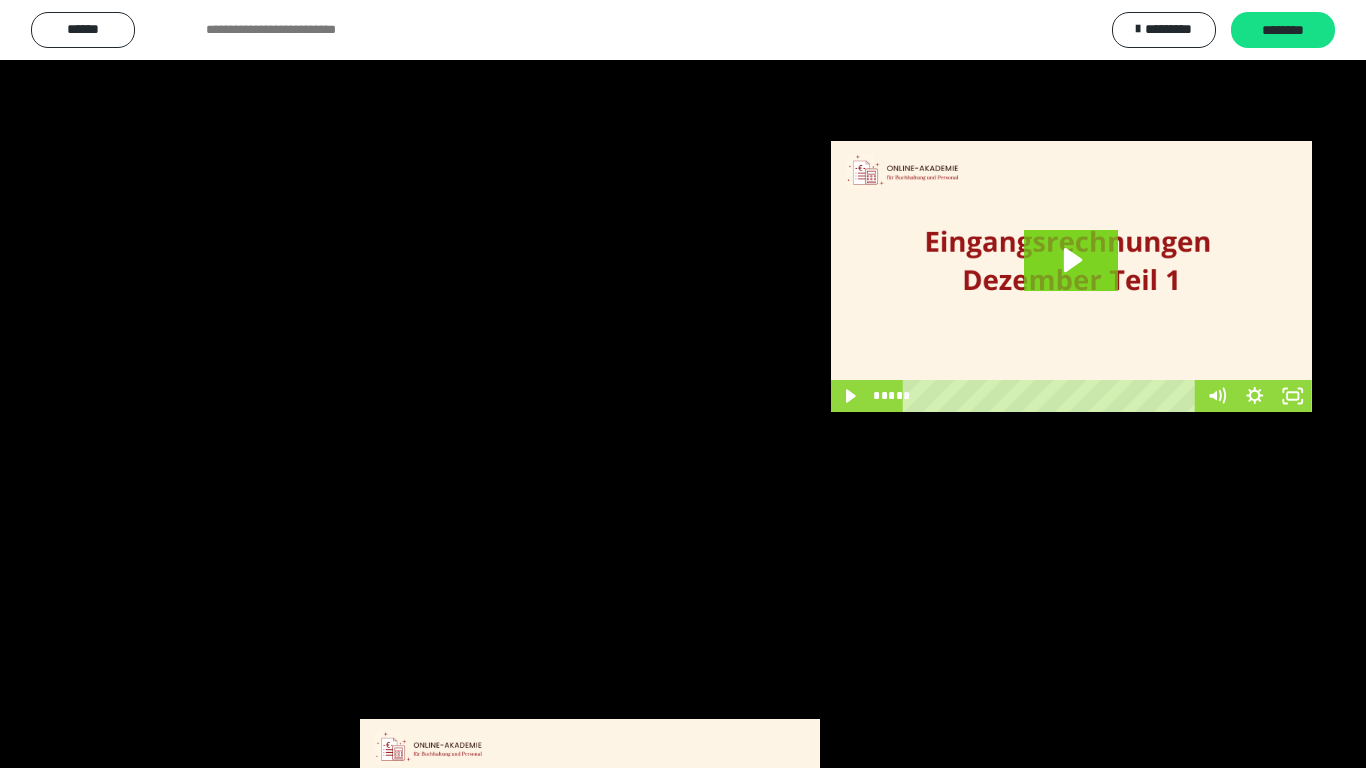 click at bounding box center [683, 384] 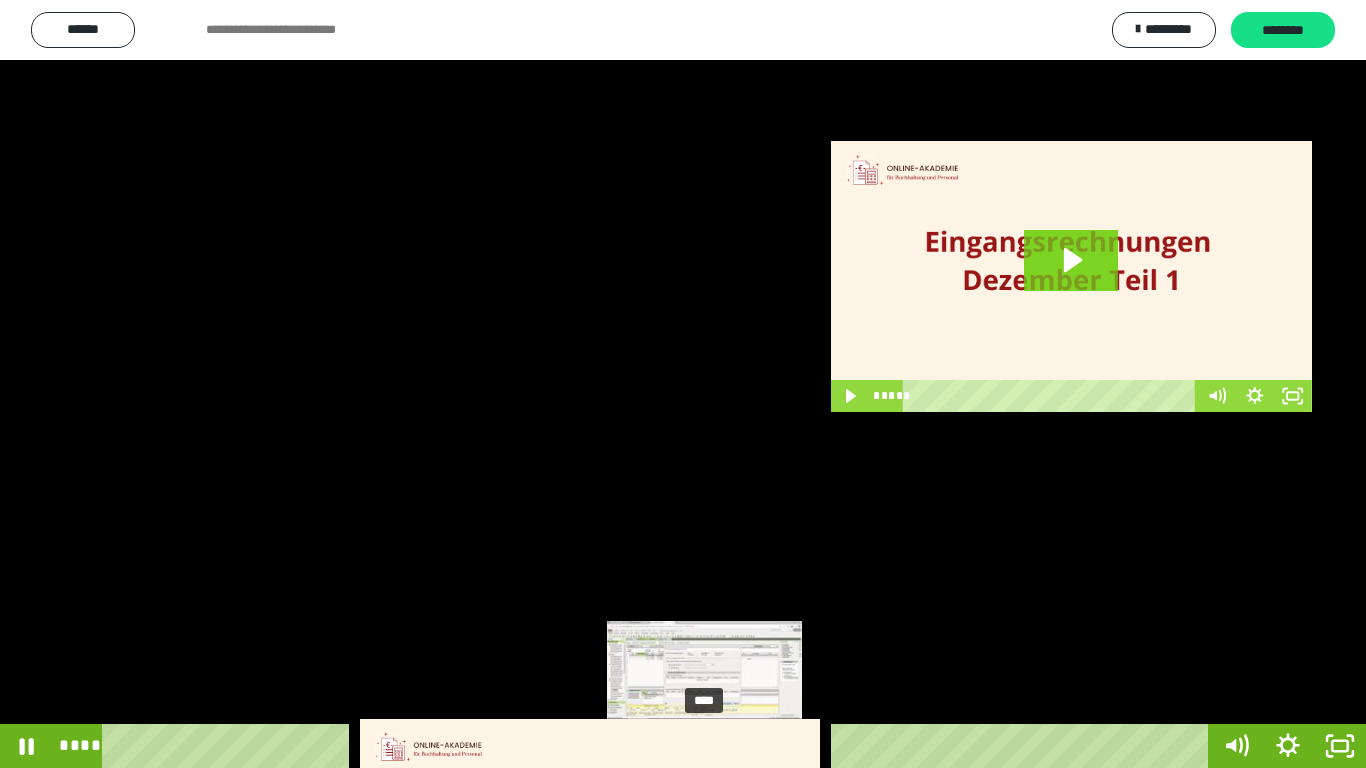 click on "****" at bounding box center [659, 746] 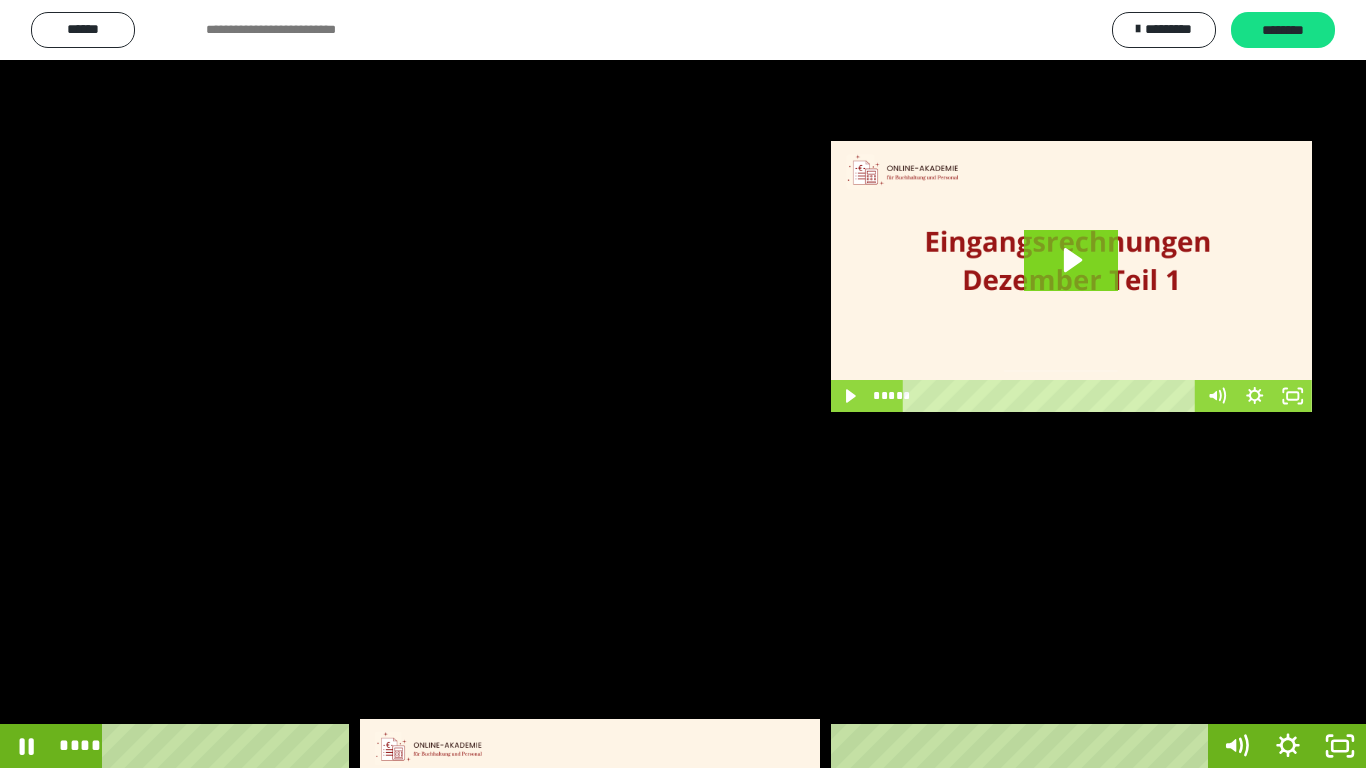 click at bounding box center [683, 384] 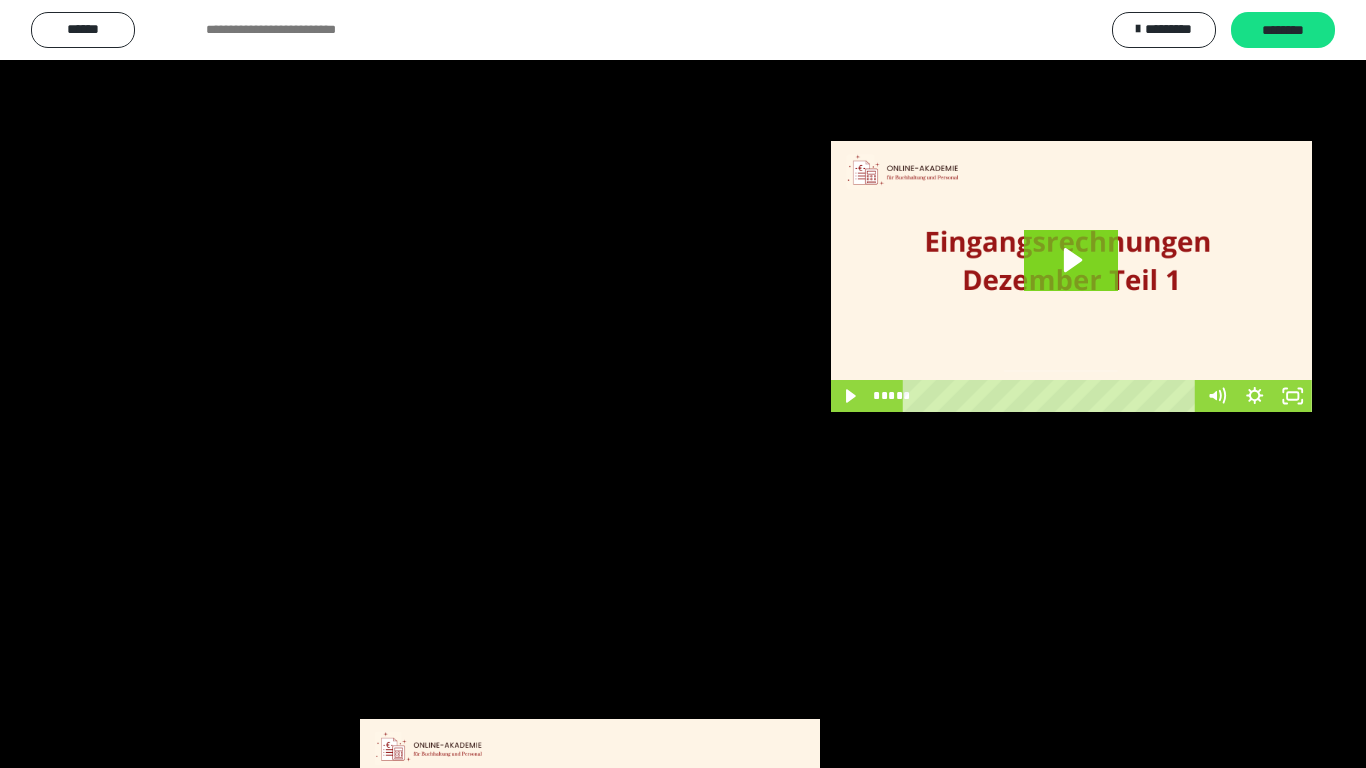 click at bounding box center (0, 0) 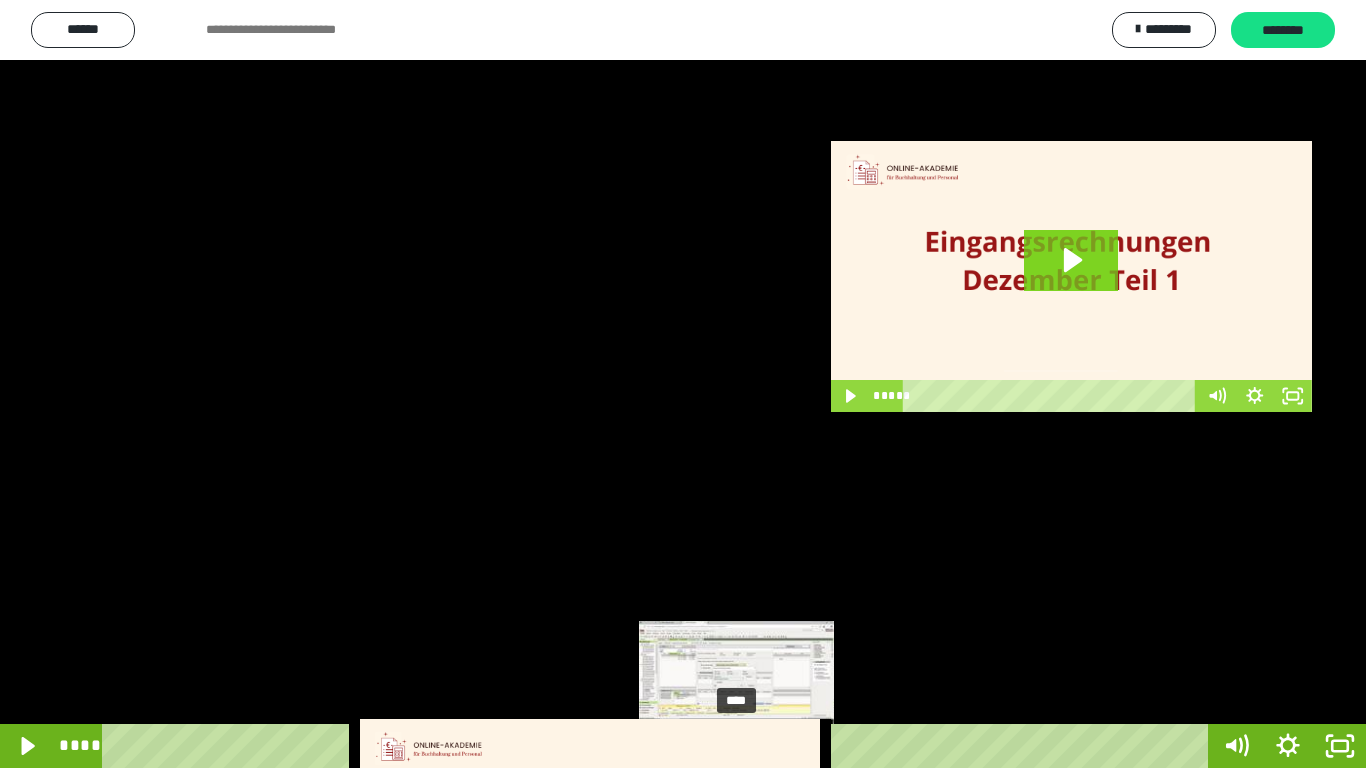 click on "****" at bounding box center (659, 746) 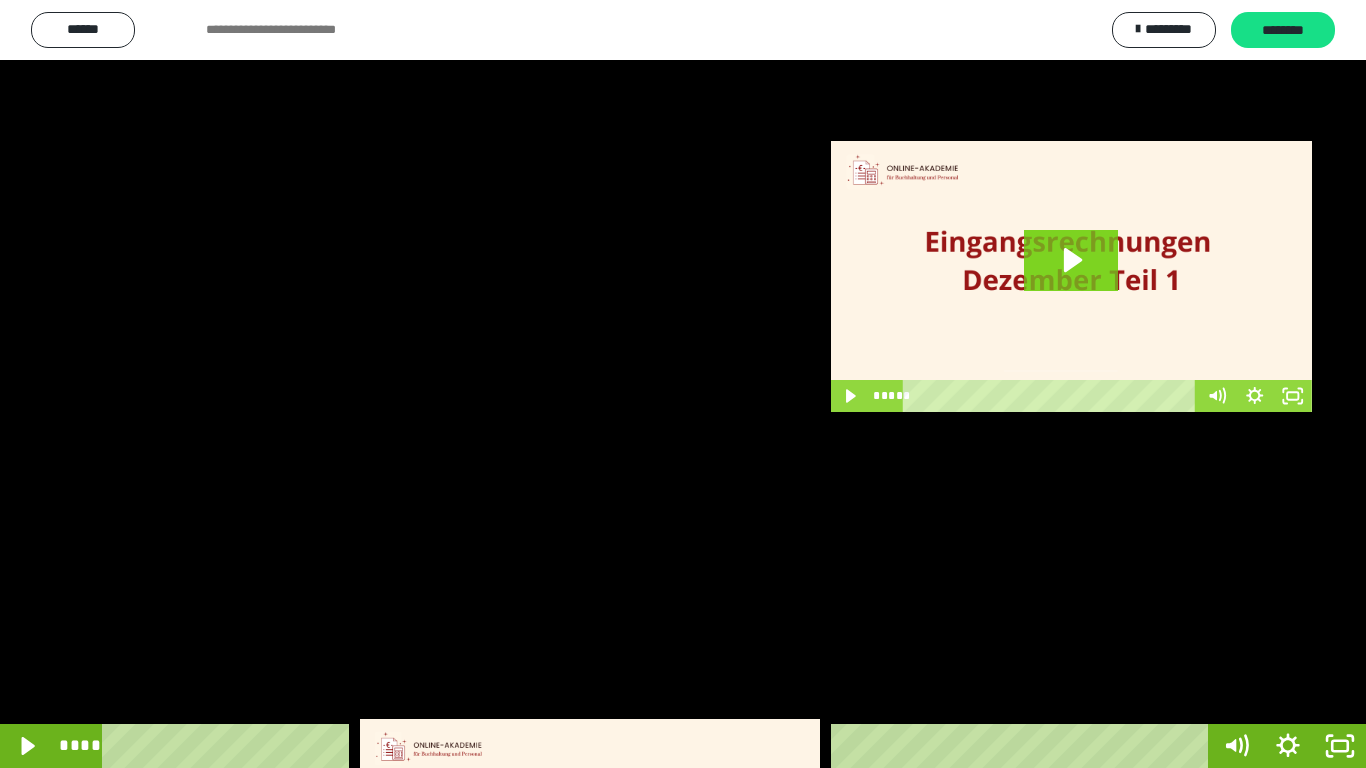 click at bounding box center (683, 384) 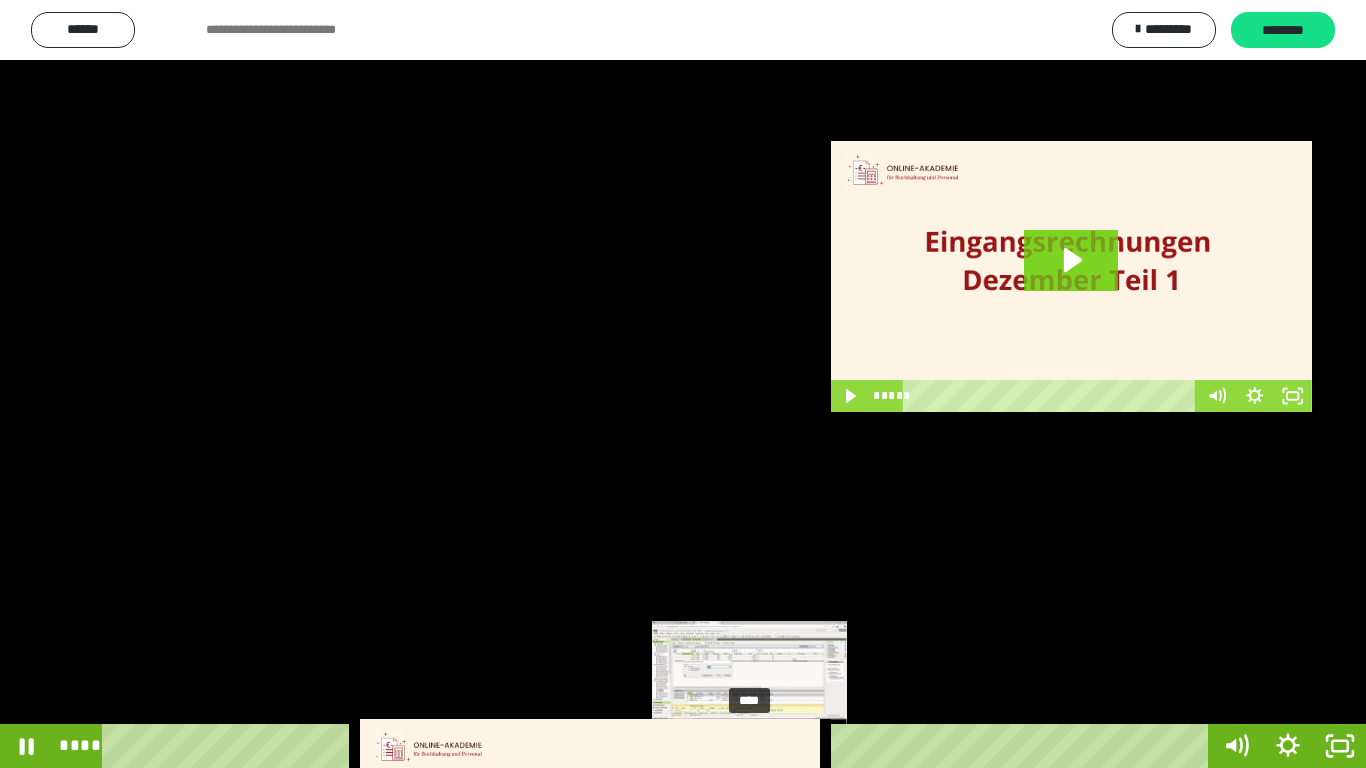 click on "****" at bounding box center [659, 746] 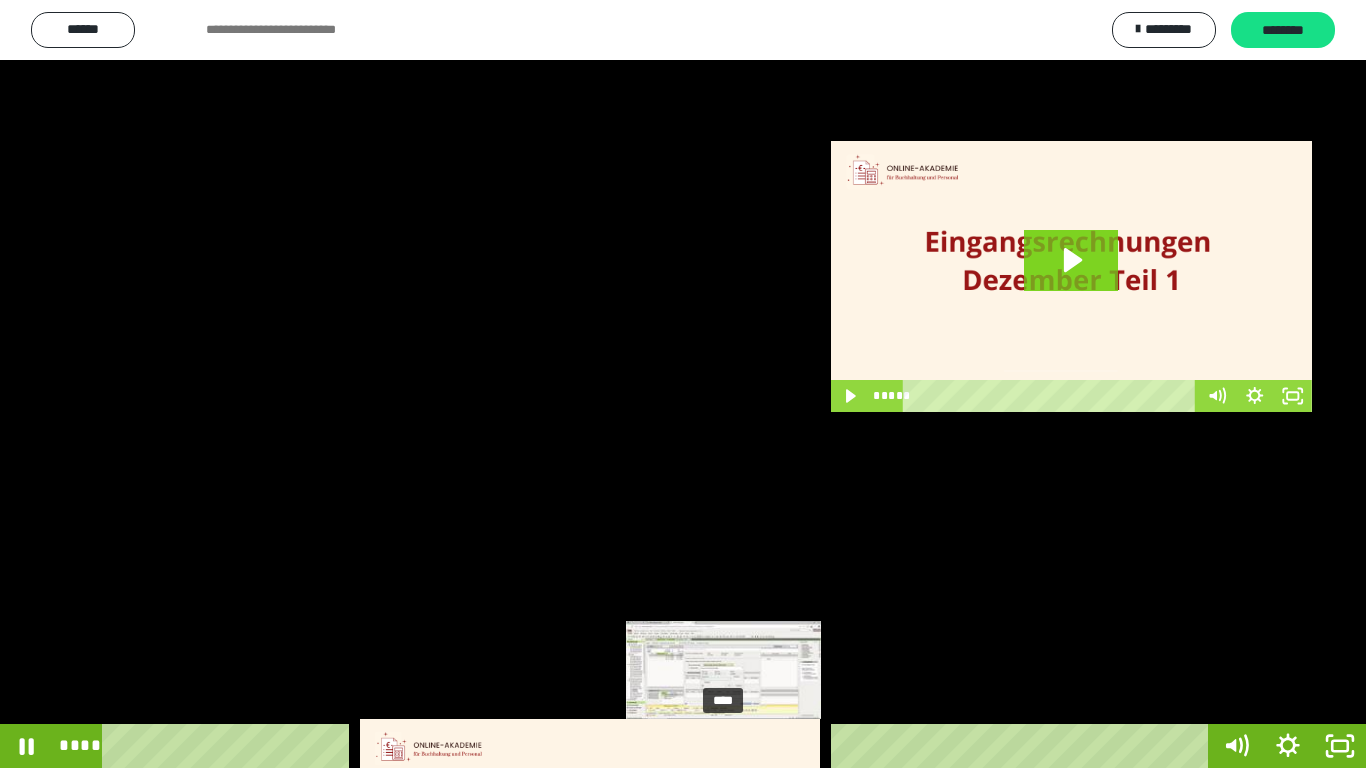 click on "****" at bounding box center (659, 746) 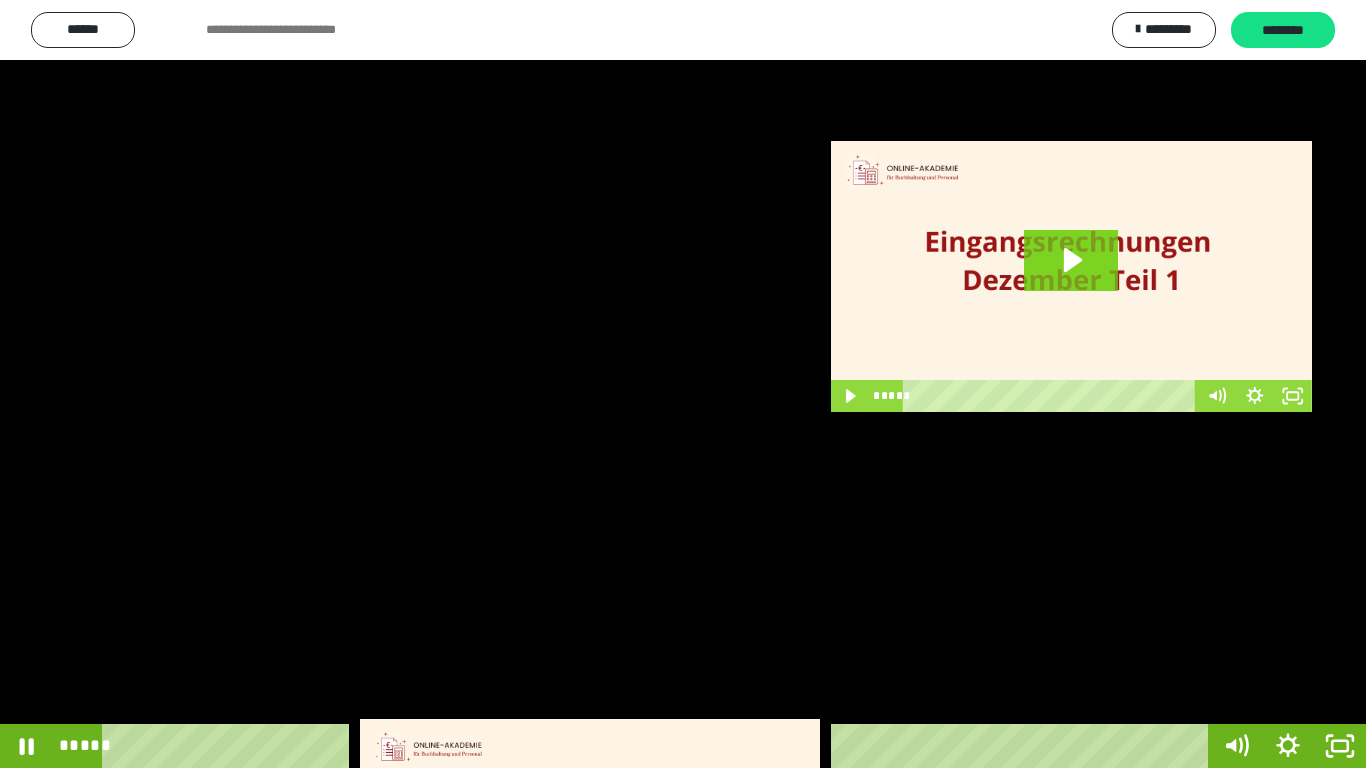 click at bounding box center [683, 384] 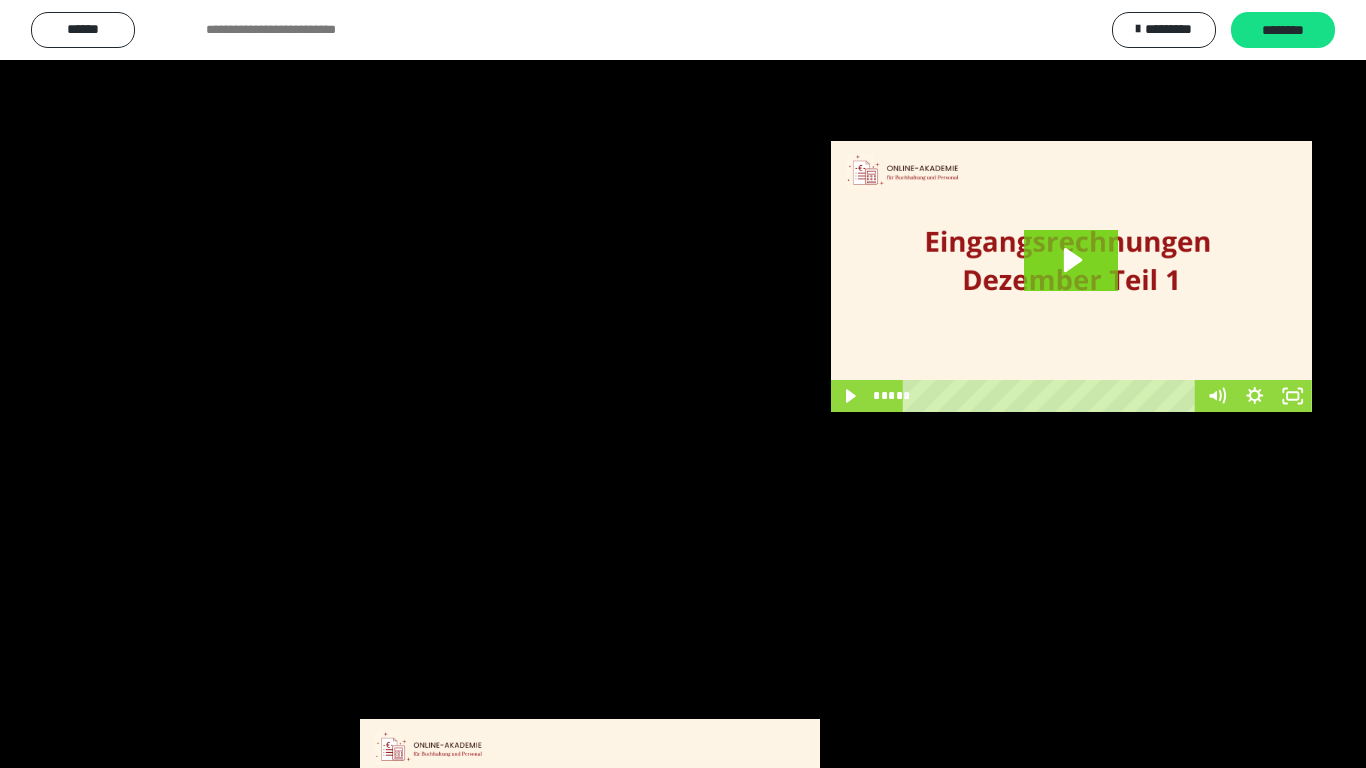 click at bounding box center [0, 0] 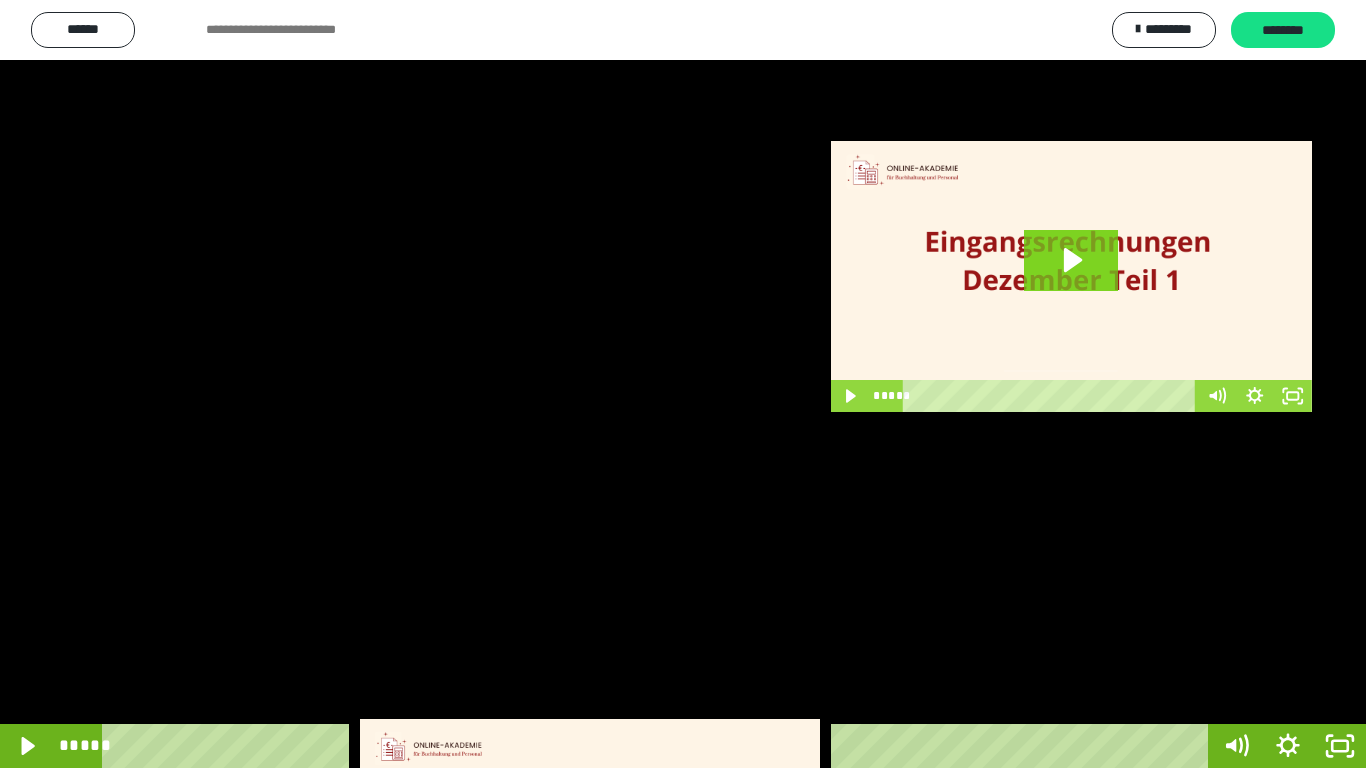 click at bounding box center (0, 0) 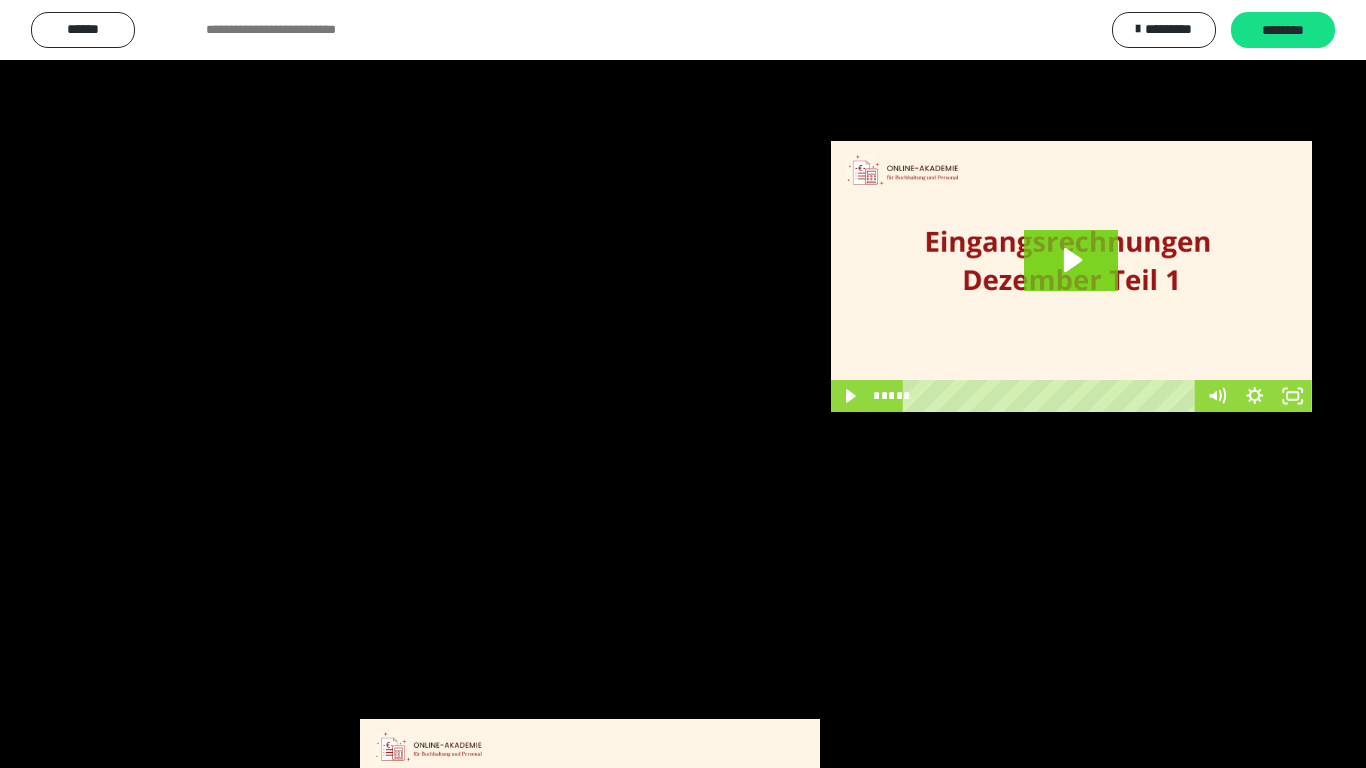 click at bounding box center (0, 0) 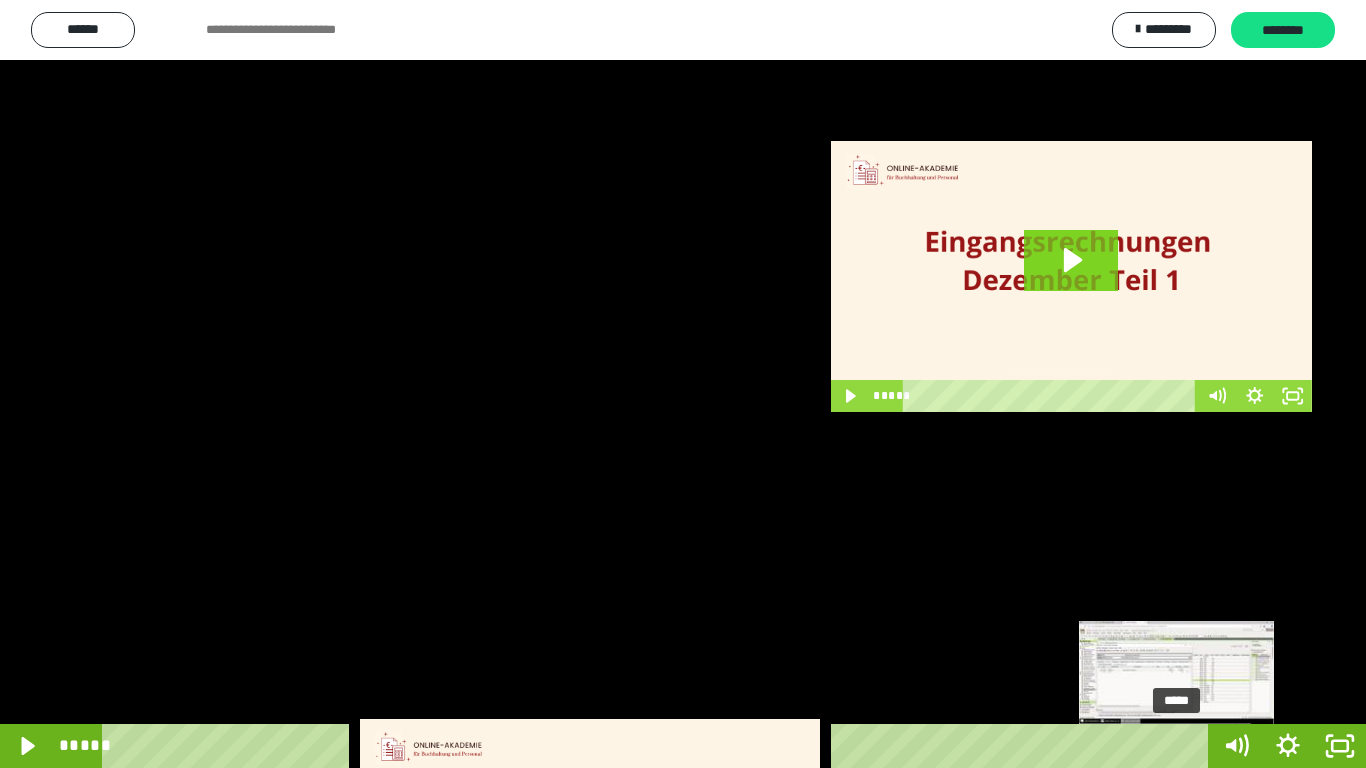 click on "*****" at bounding box center (659, 746) 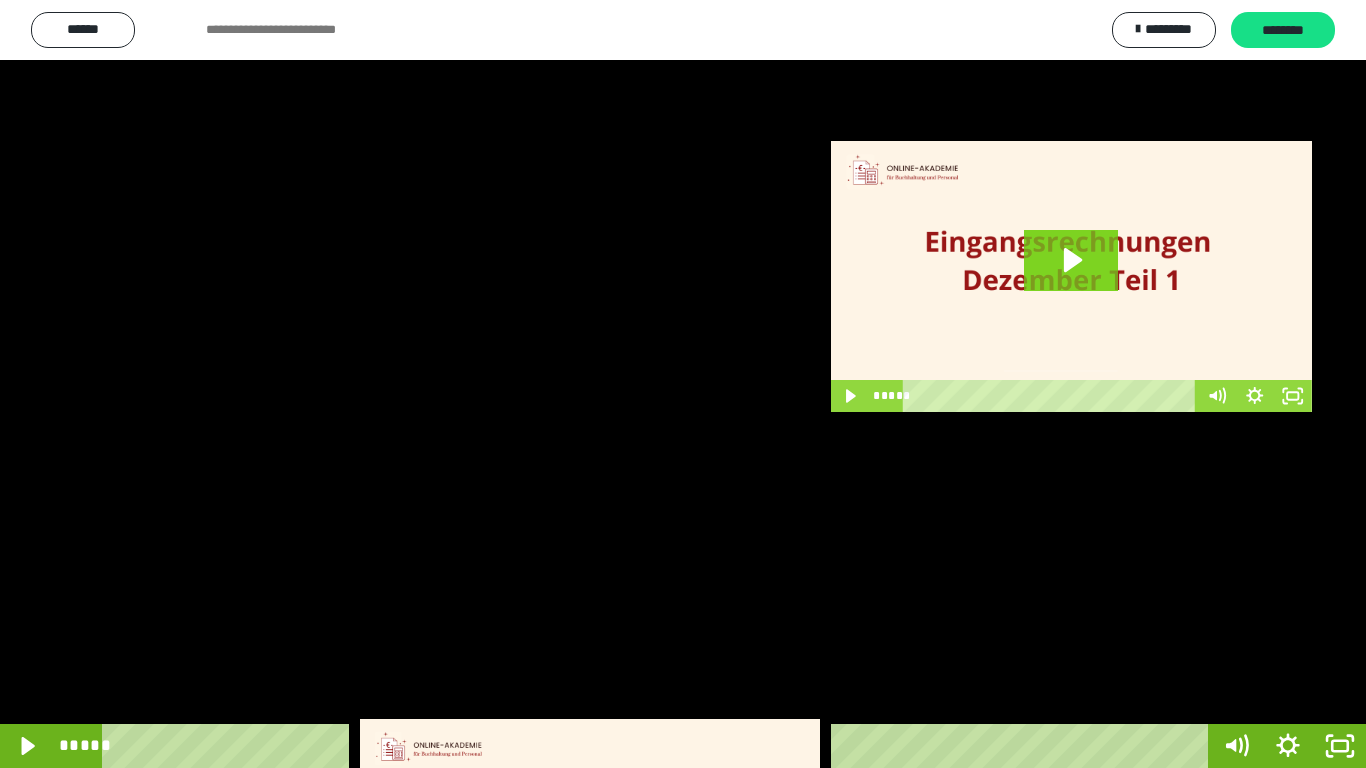 click at bounding box center (683, 384) 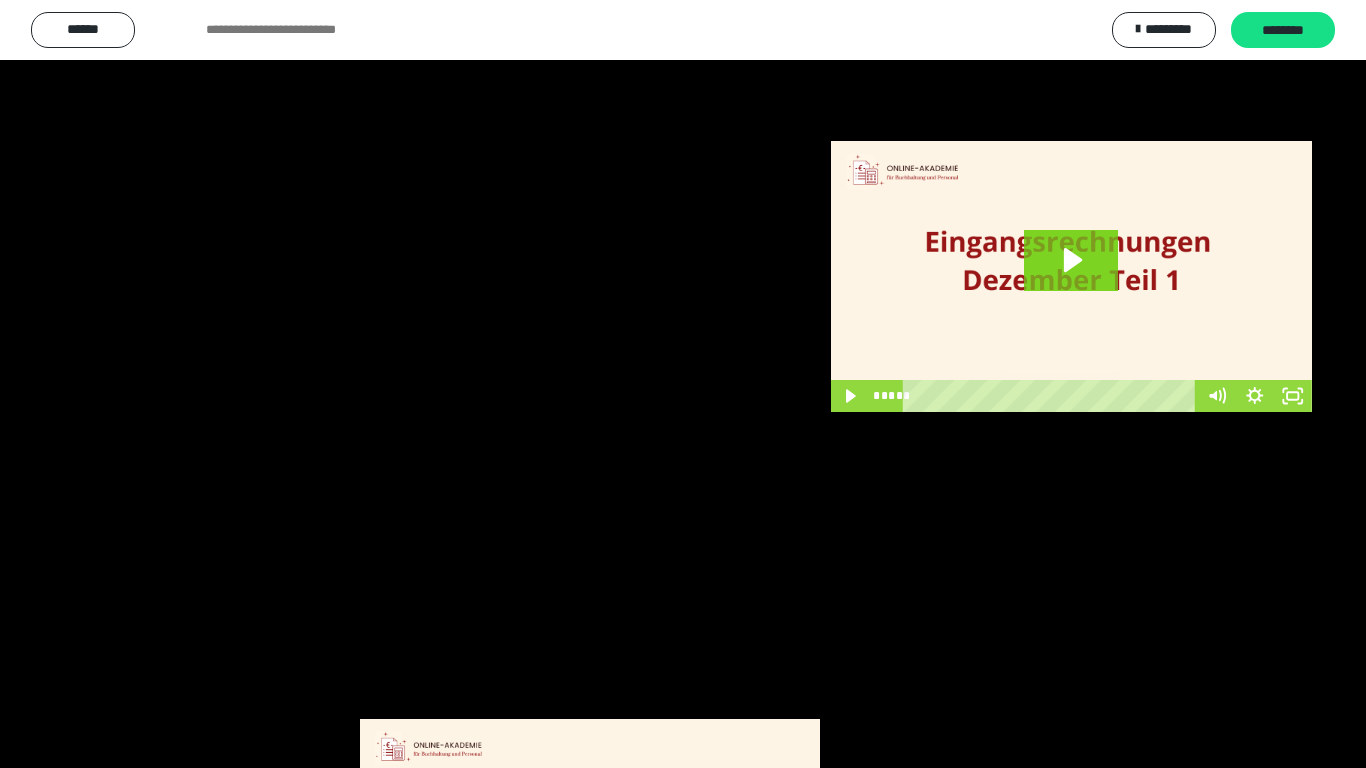 click at bounding box center (0, 0) 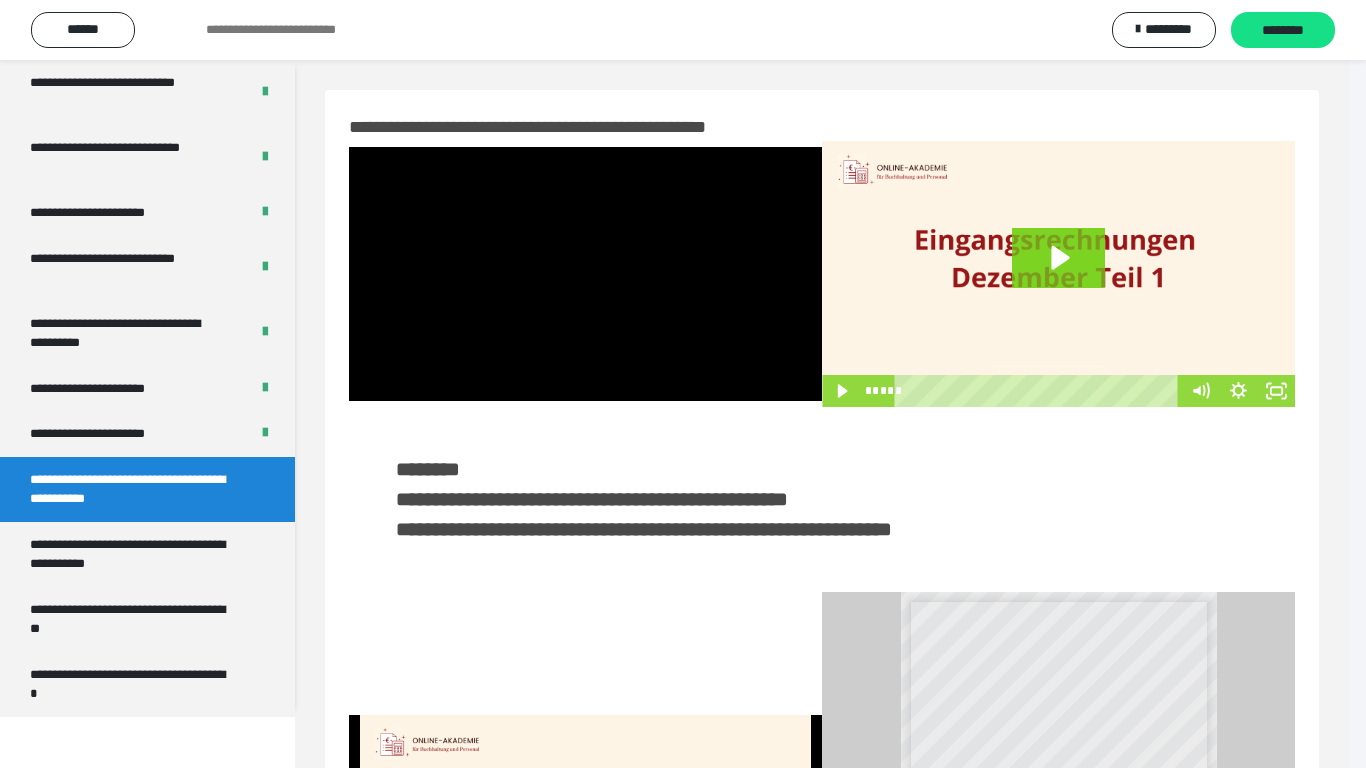 click on "**********" at bounding box center [822, 499] 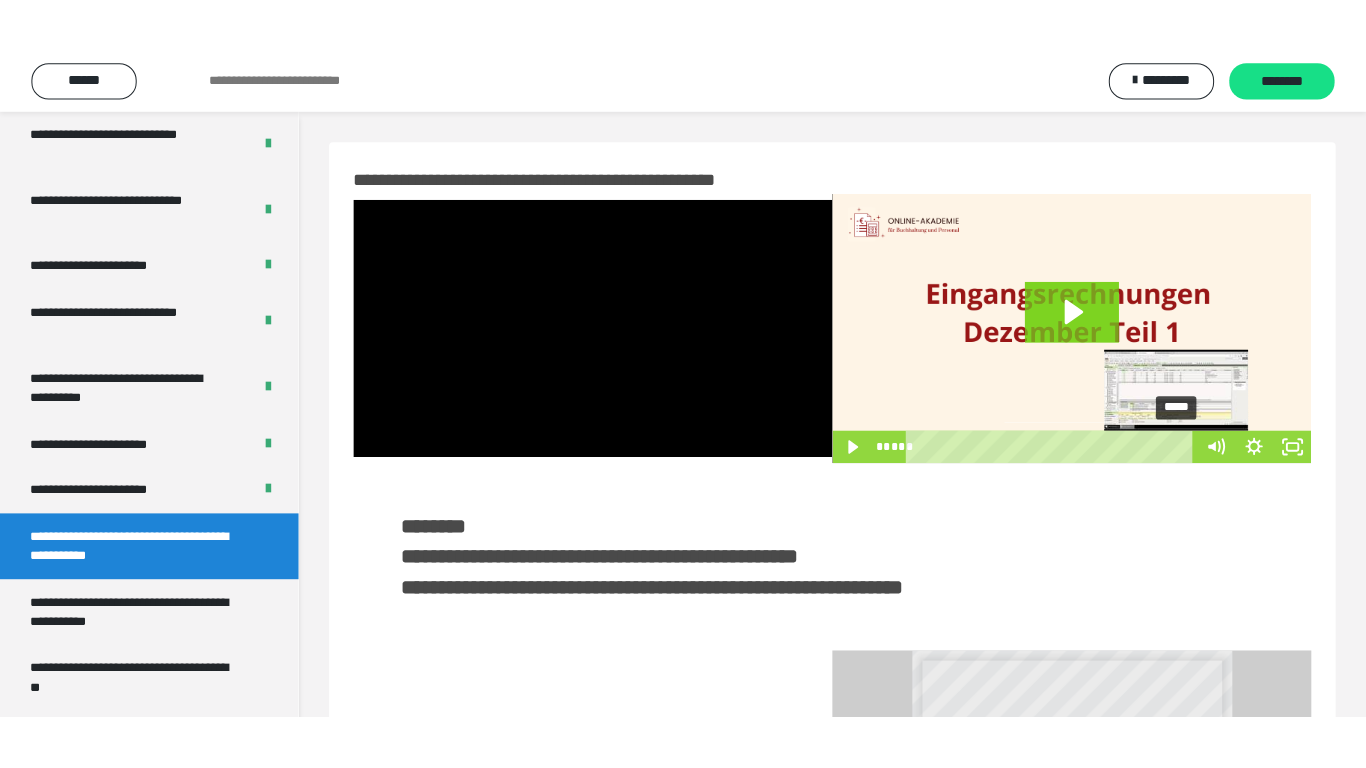 scroll, scrollTop: 4189, scrollLeft: 0, axis: vertical 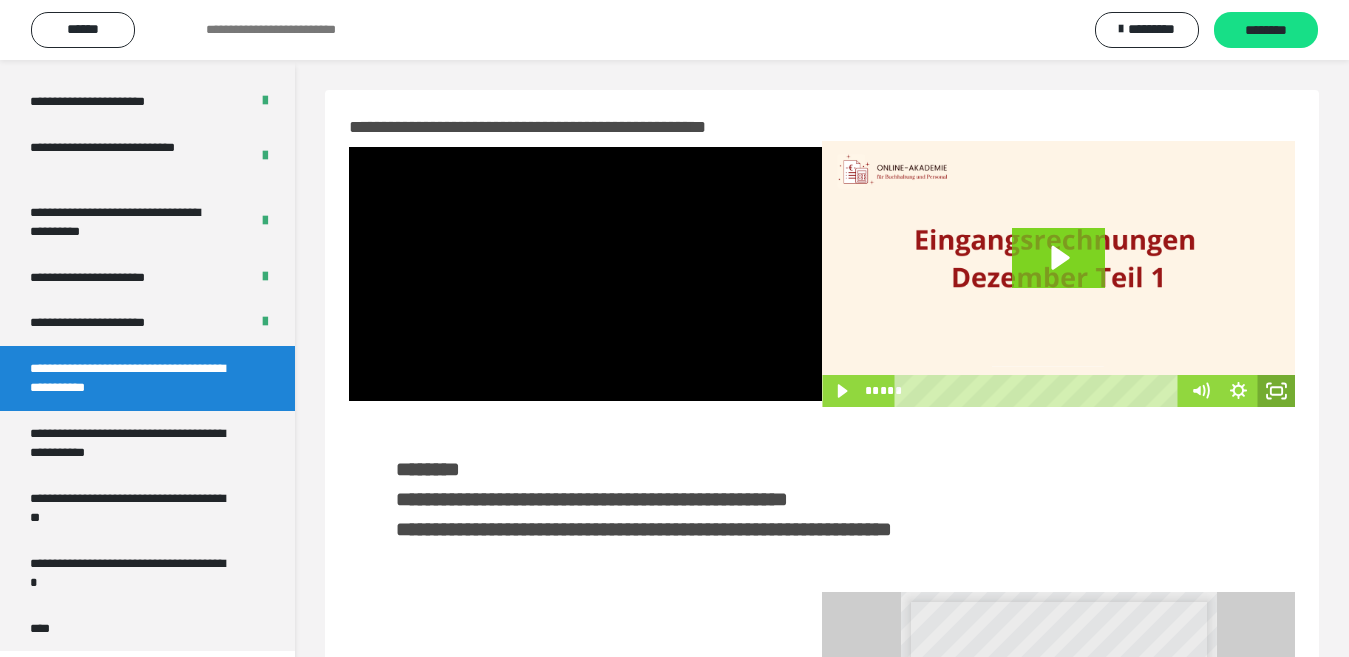 click 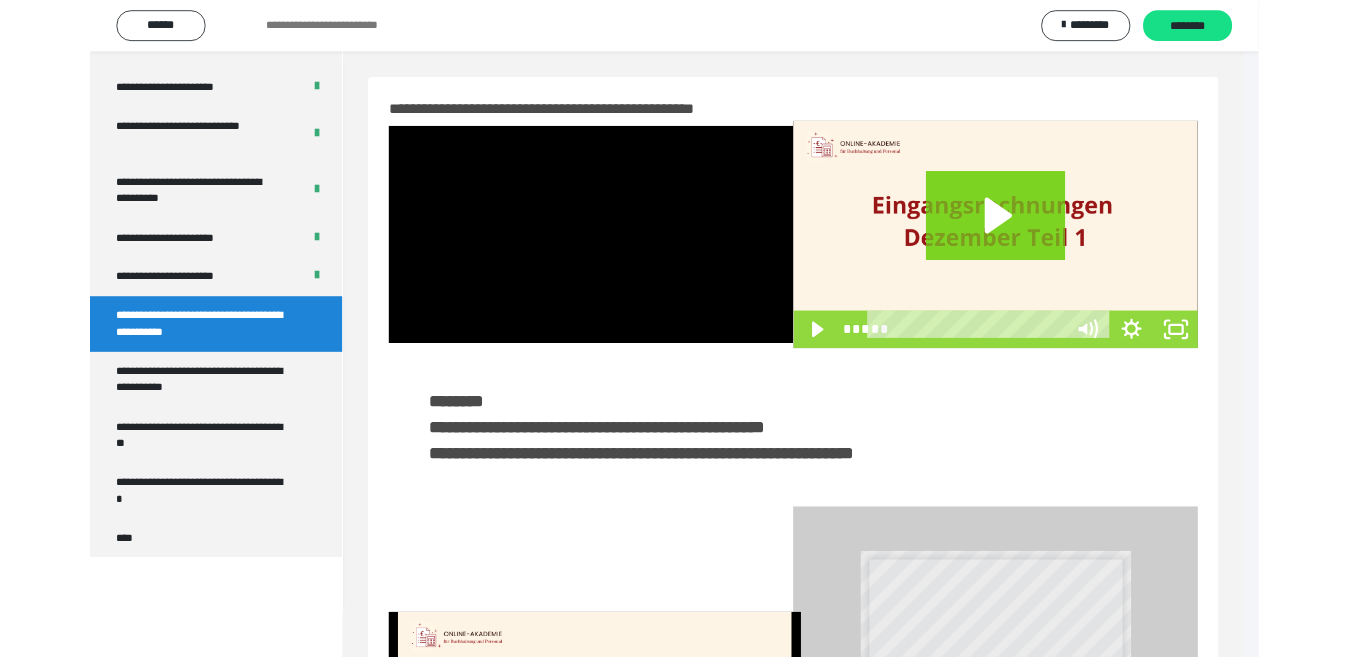 scroll, scrollTop: 4078, scrollLeft: 0, axis: vertical 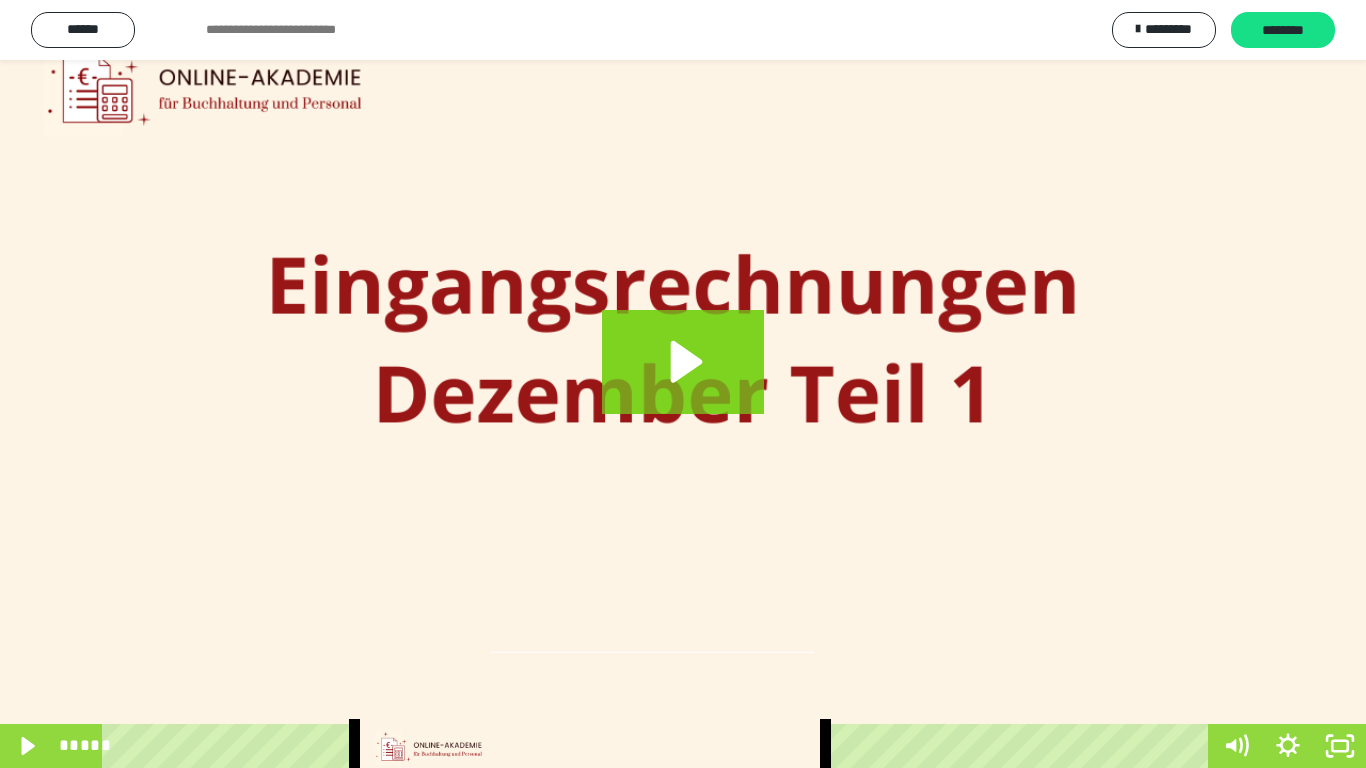 click at bounding box center [683, 384] 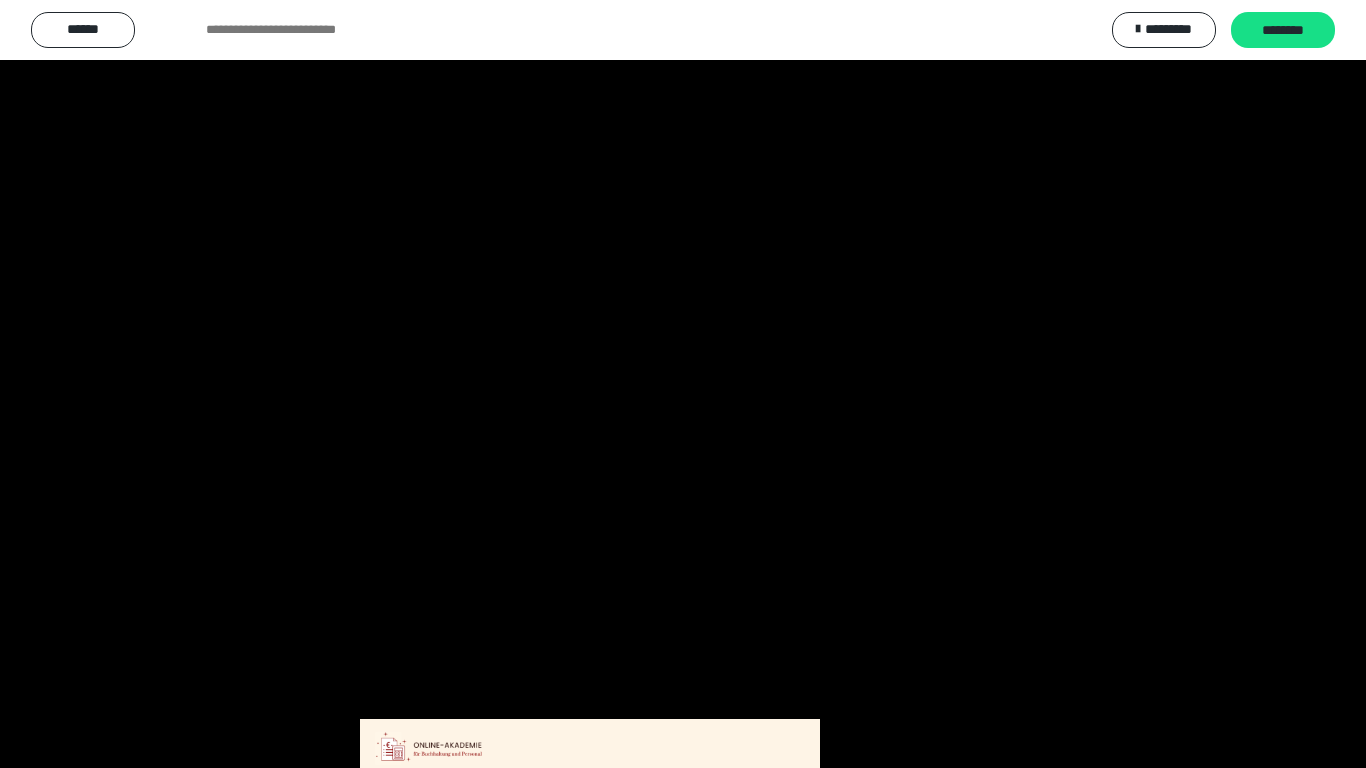 type 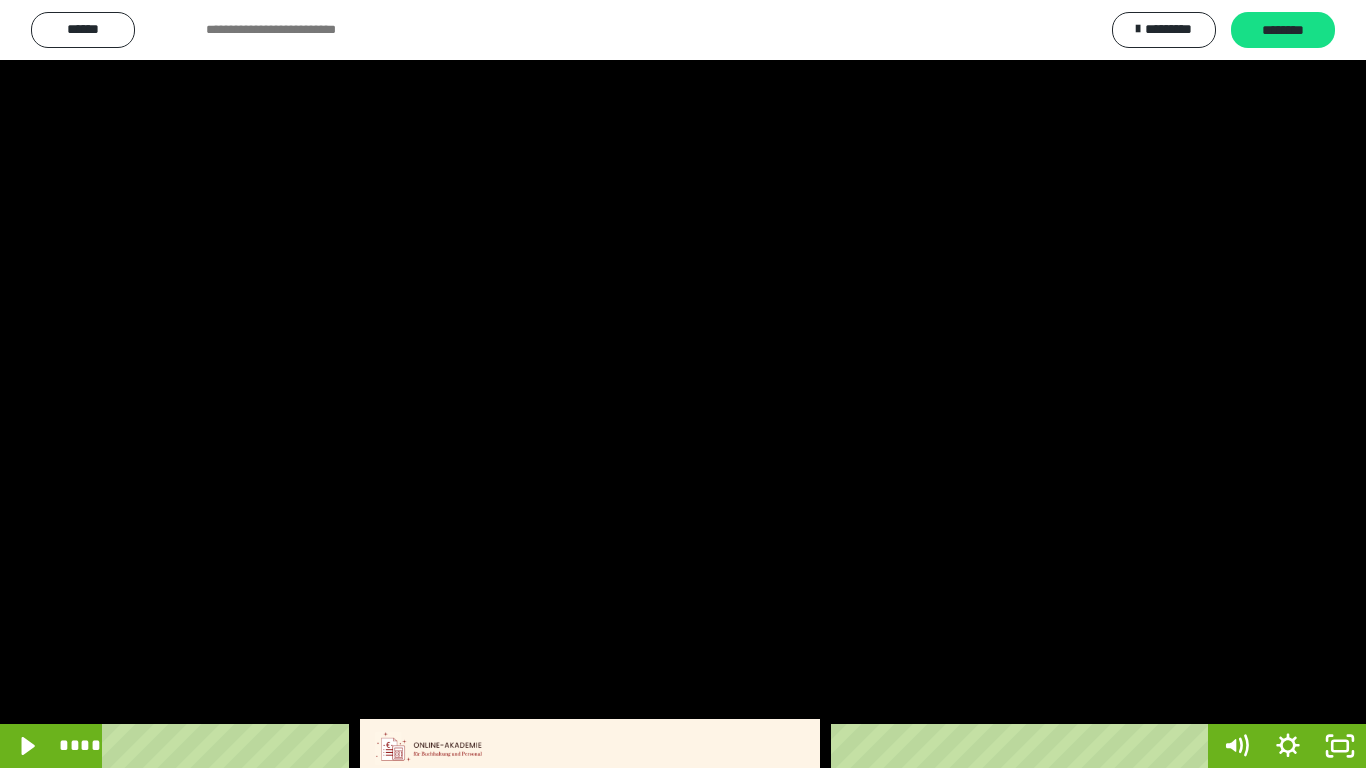 click at bounding box center (683, 384) 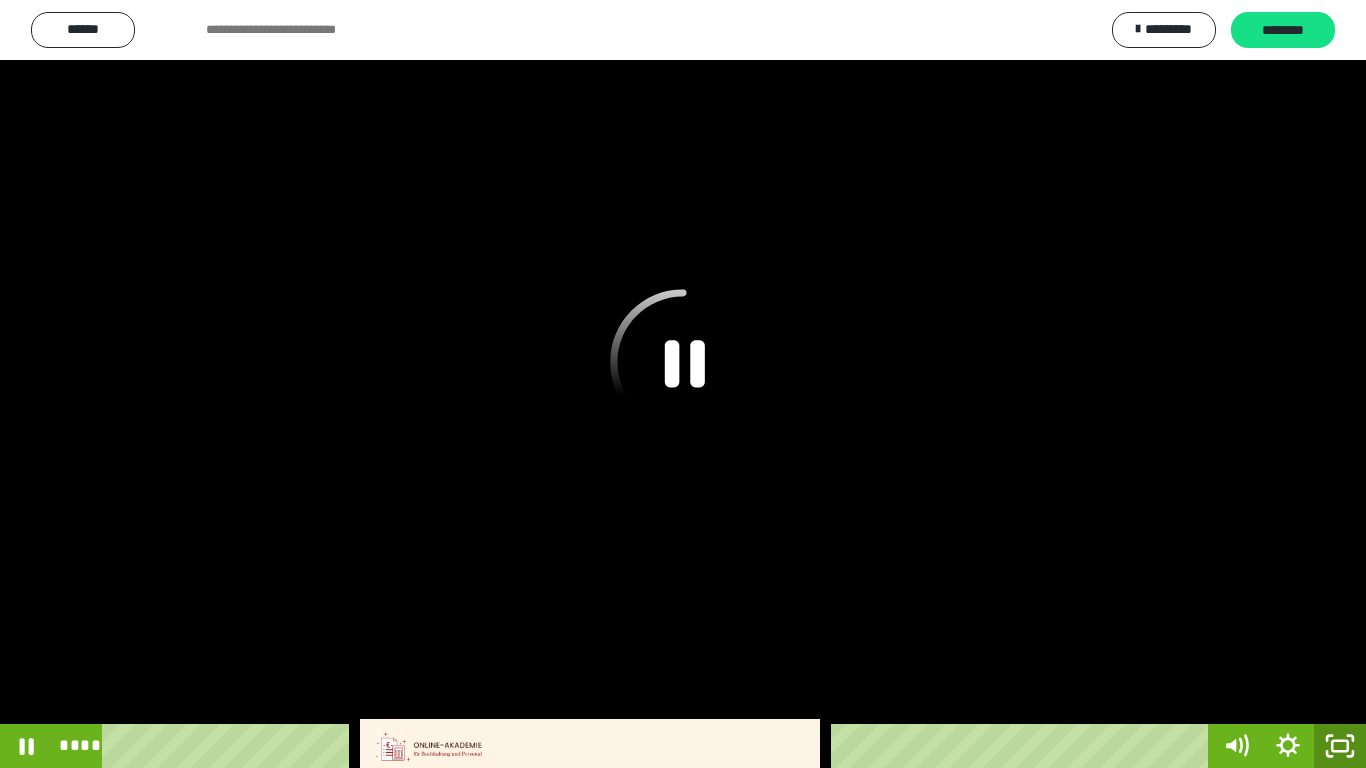 click 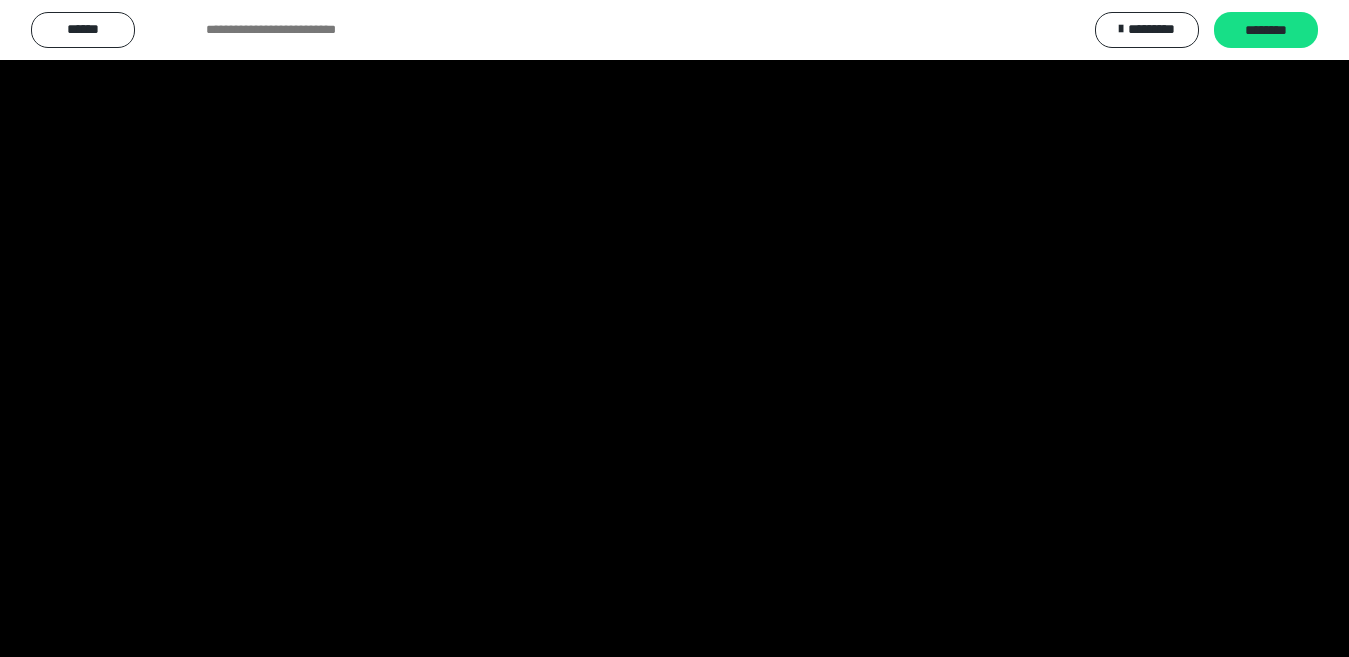 scroll, scrollTop: 4189, scrollLeft: 0, axis: vertical 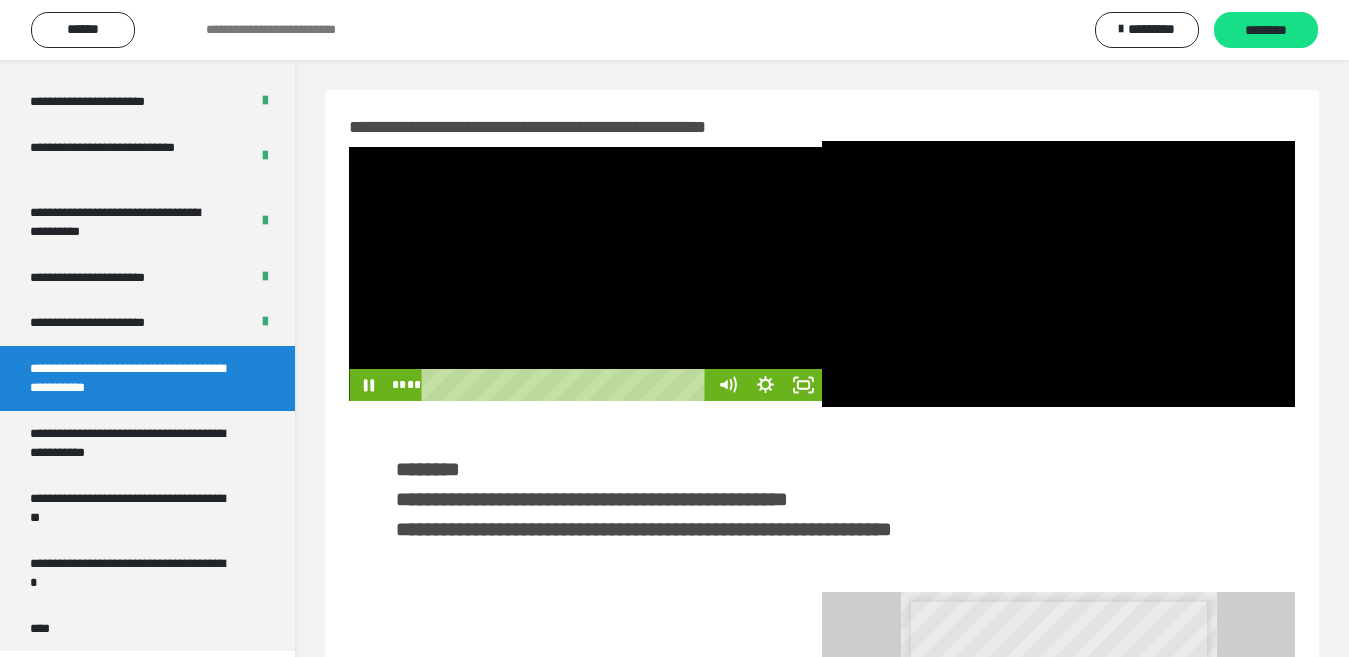 click at bounding box center (585, 274) 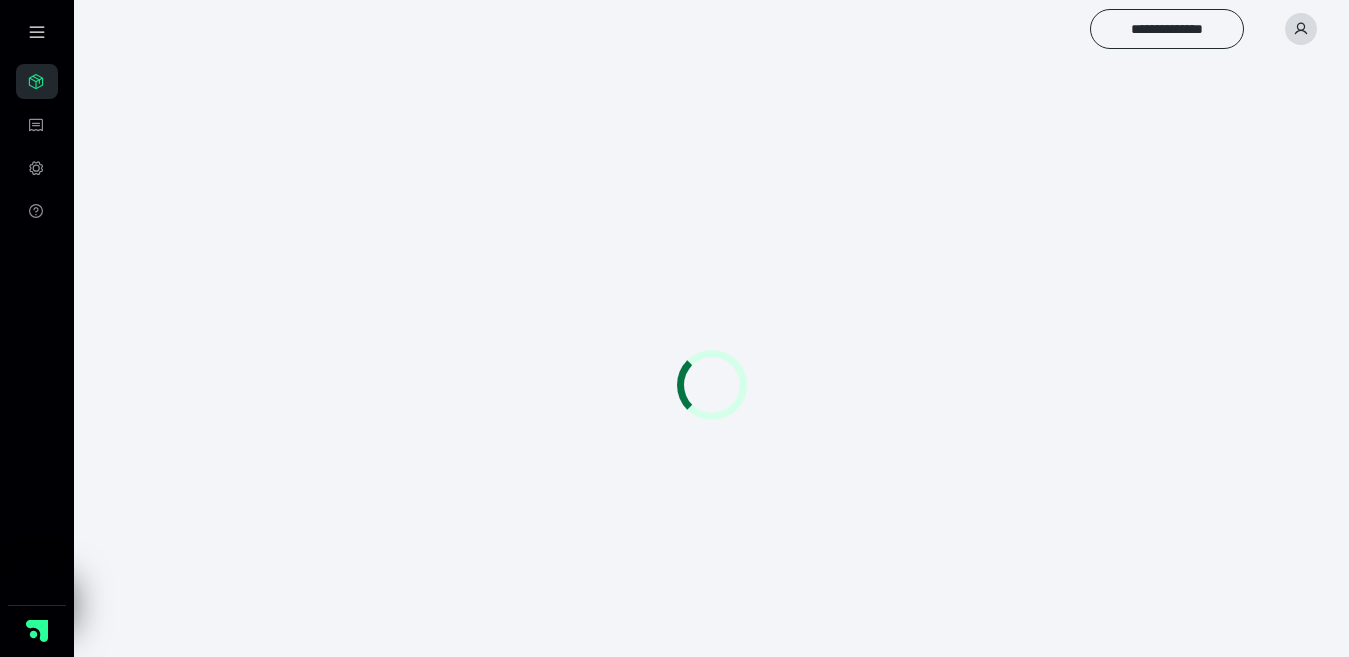 scroll, scrollTop: 0, scrollLeft: 0, axis: both 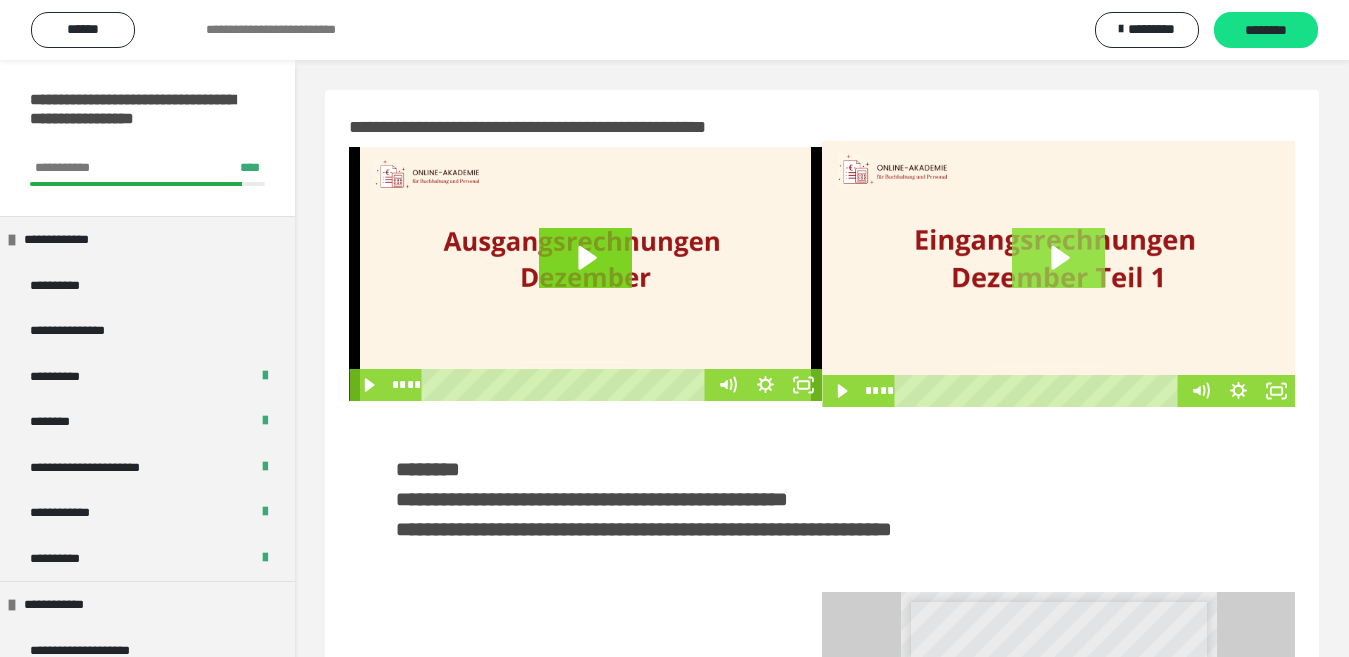 click 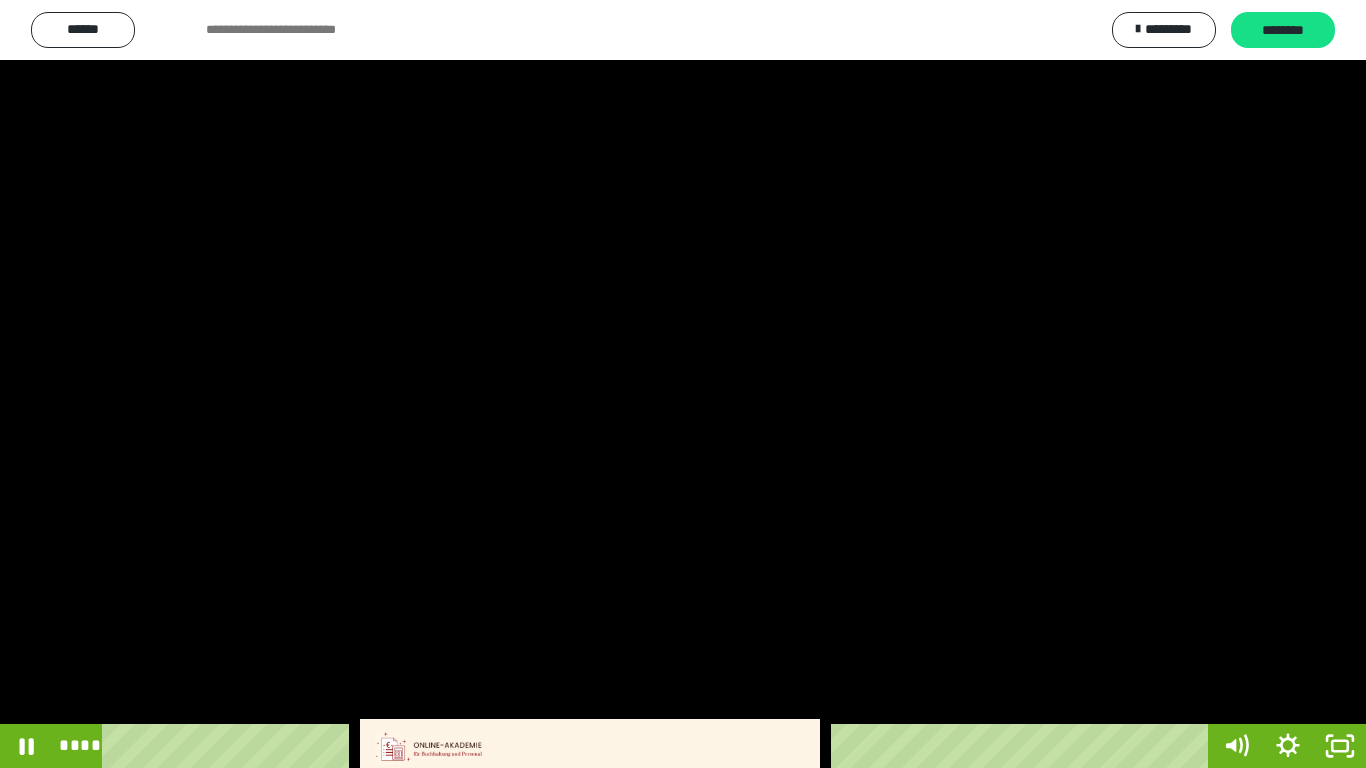 click at bounding box center (683, 384) 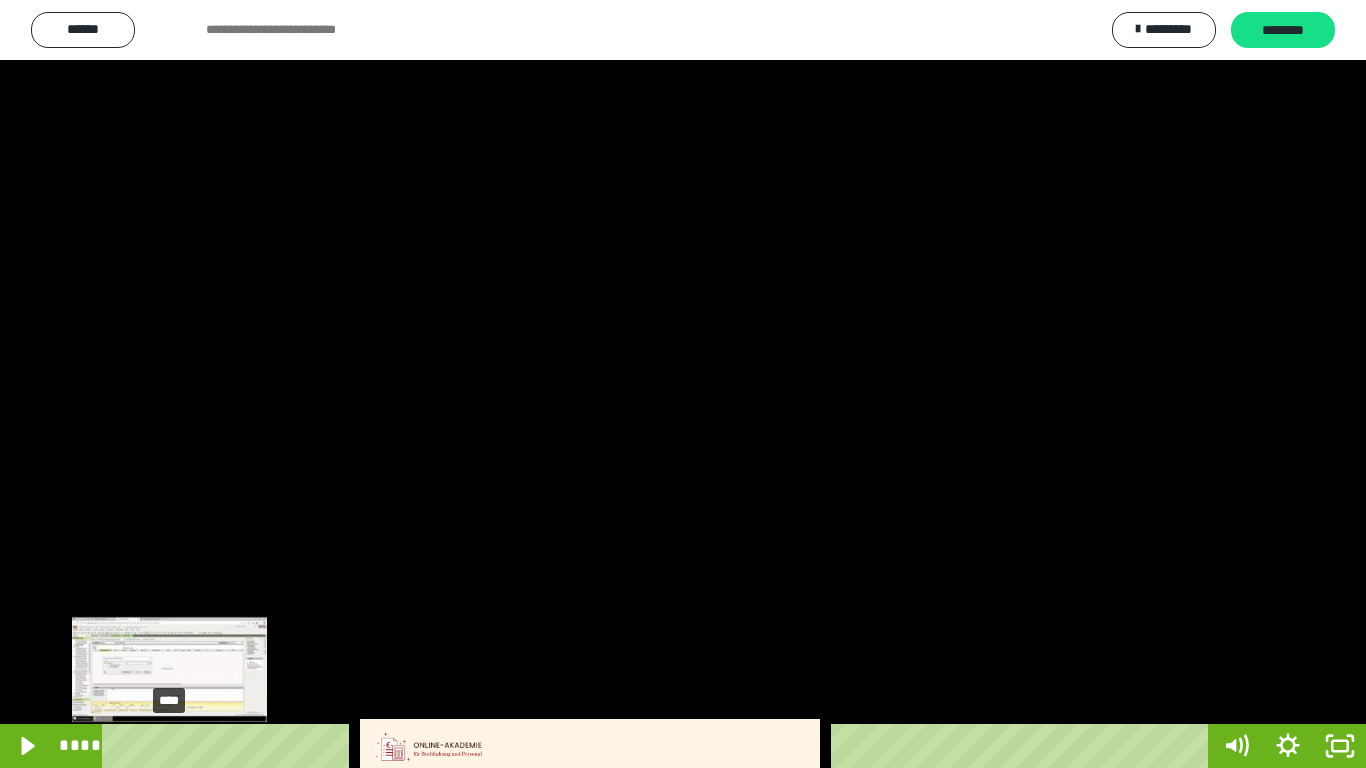 click on "****" at bounding box center [659, 746] 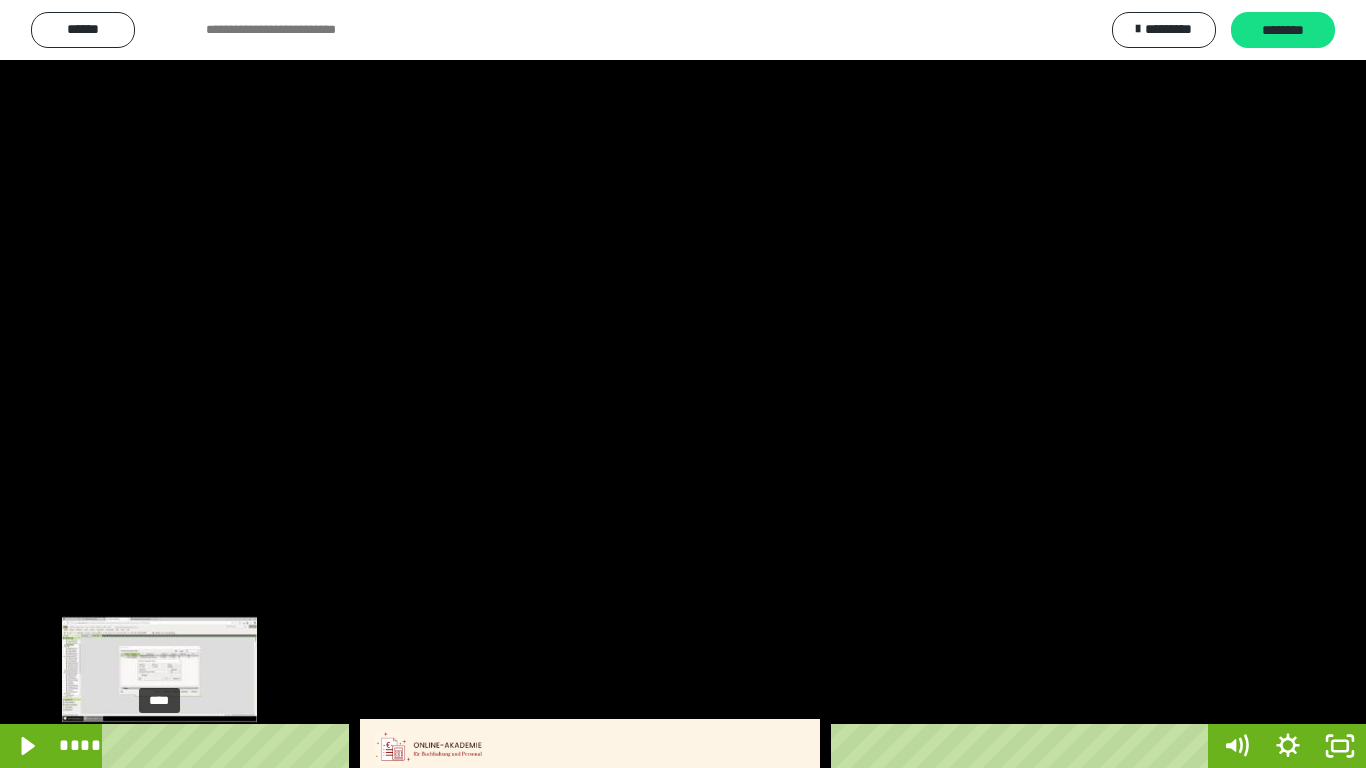 click on "****" at bounding box center [659, 746] 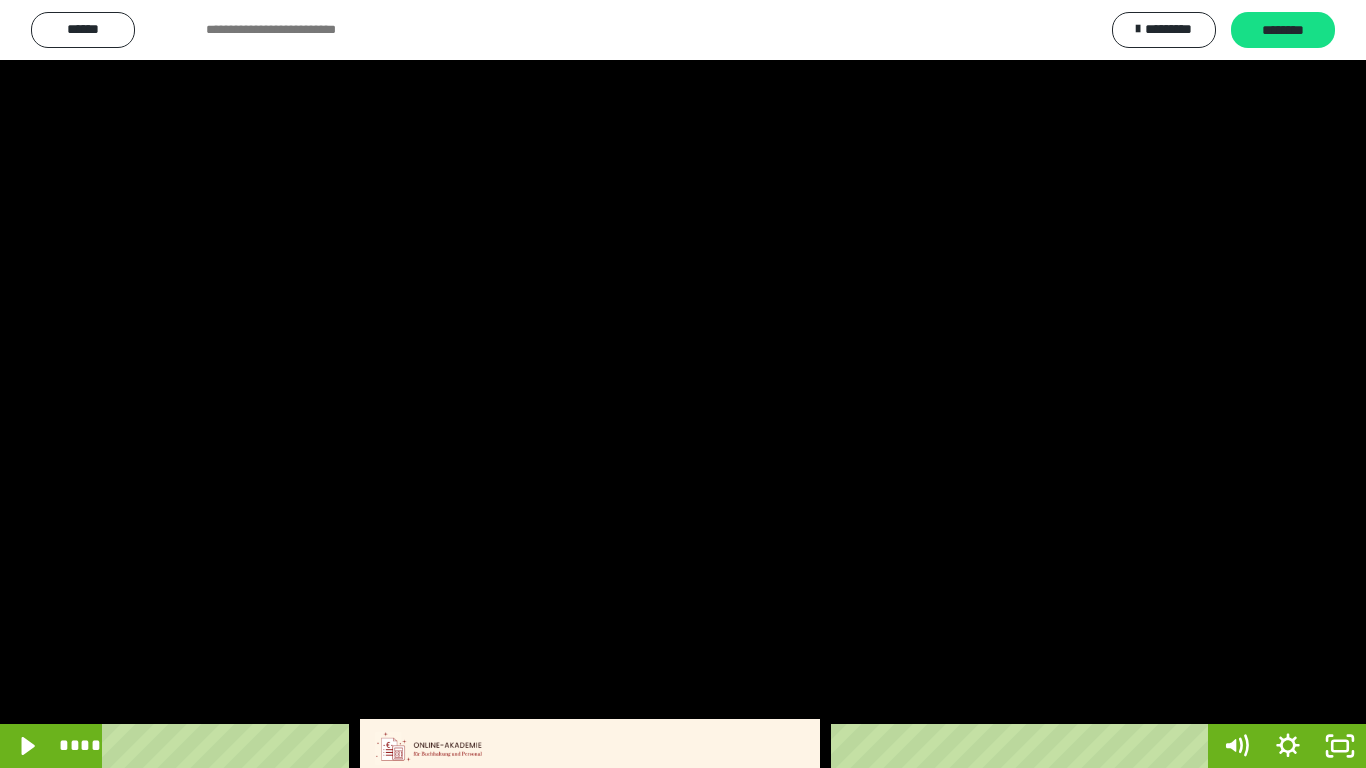 click at bounding box center [683, 384] 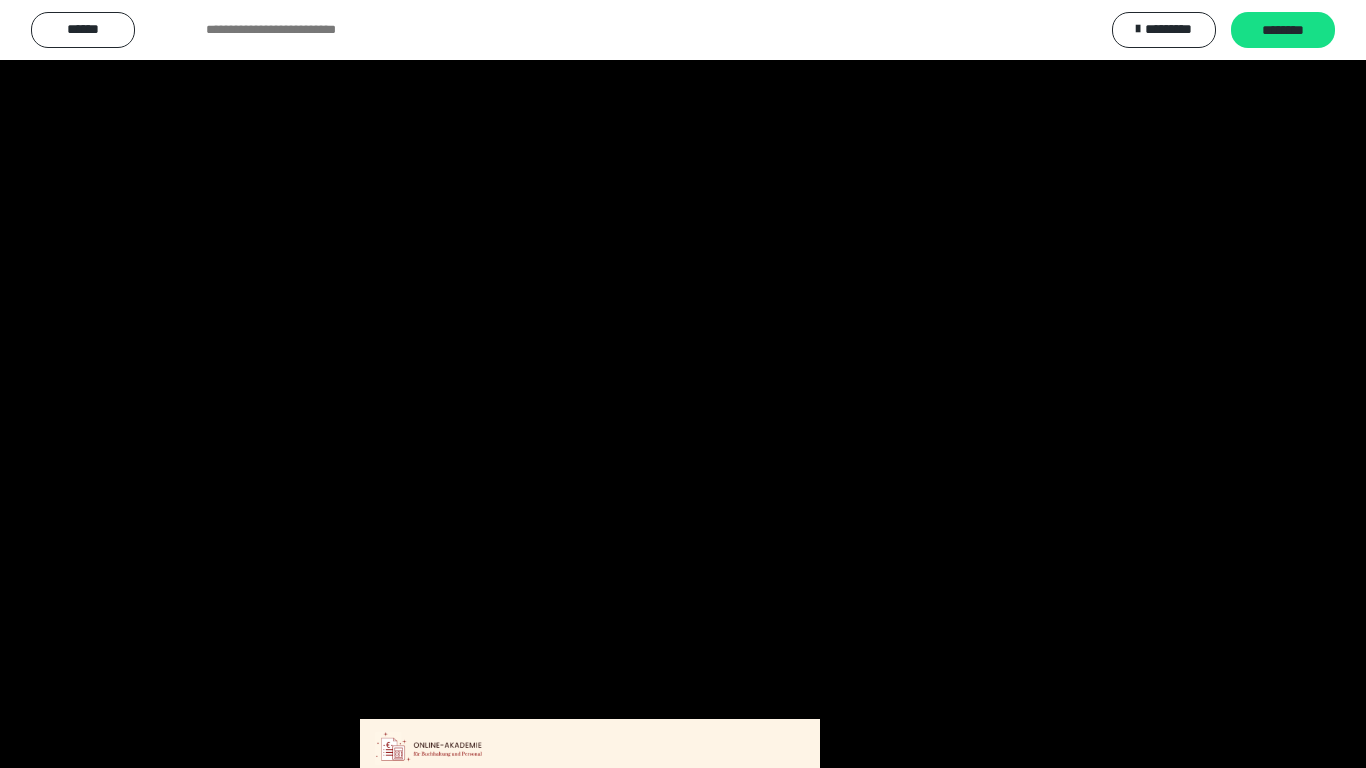 type 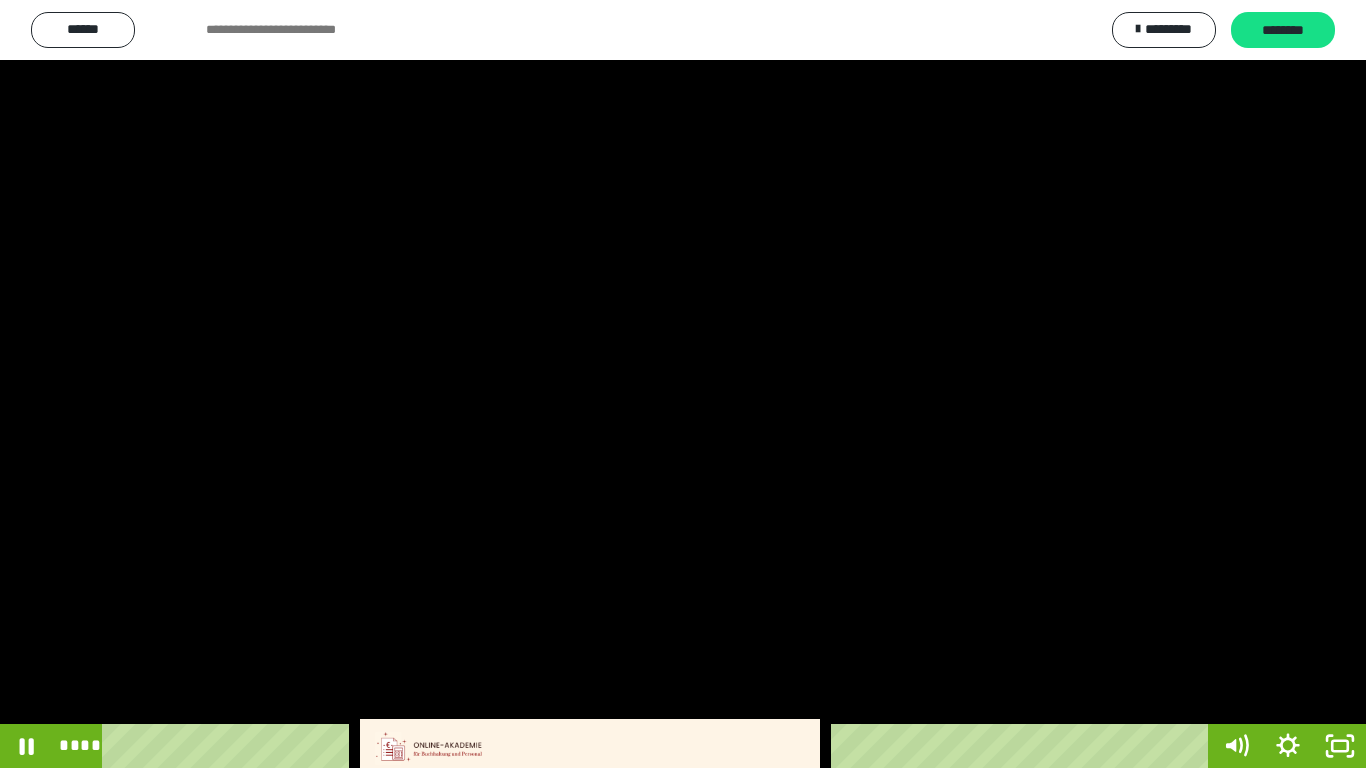 click at bounding box center (683, 384) 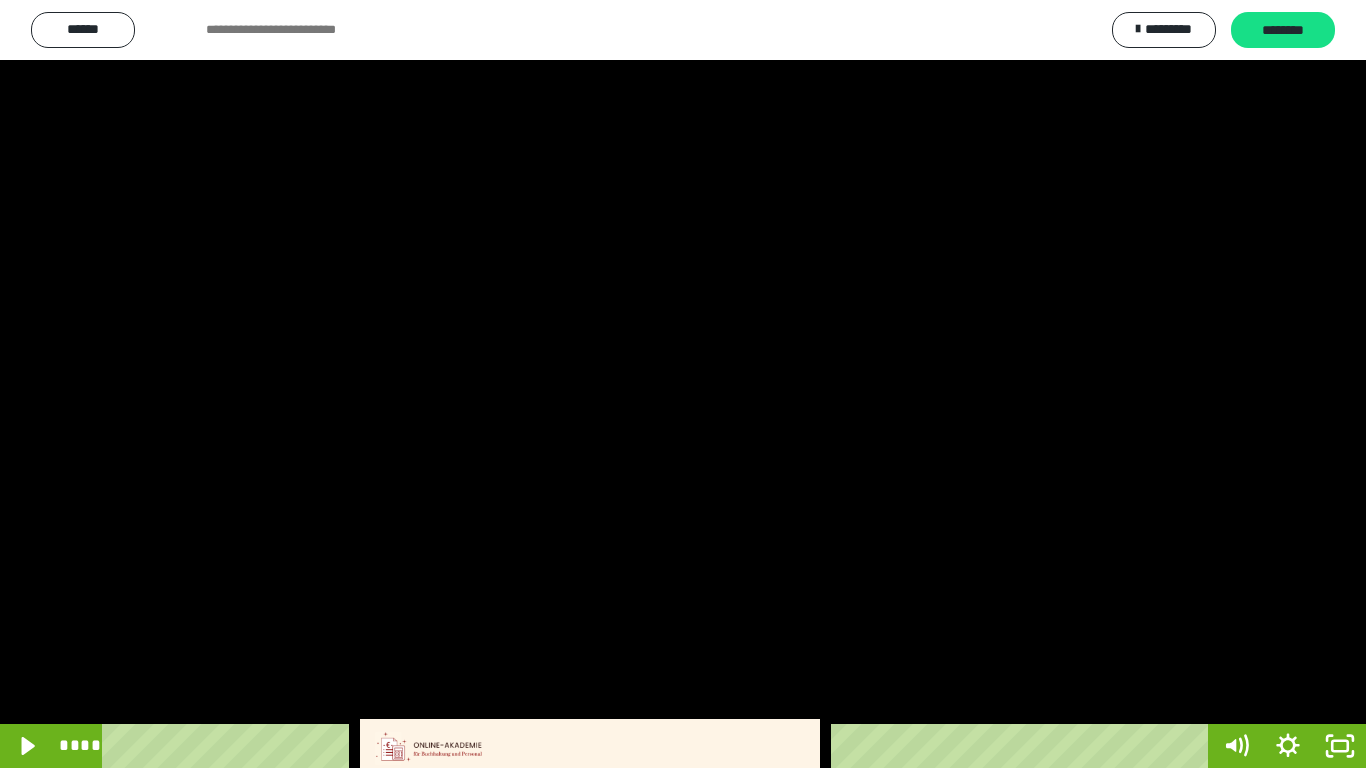 click at bounding box center (683, 384) 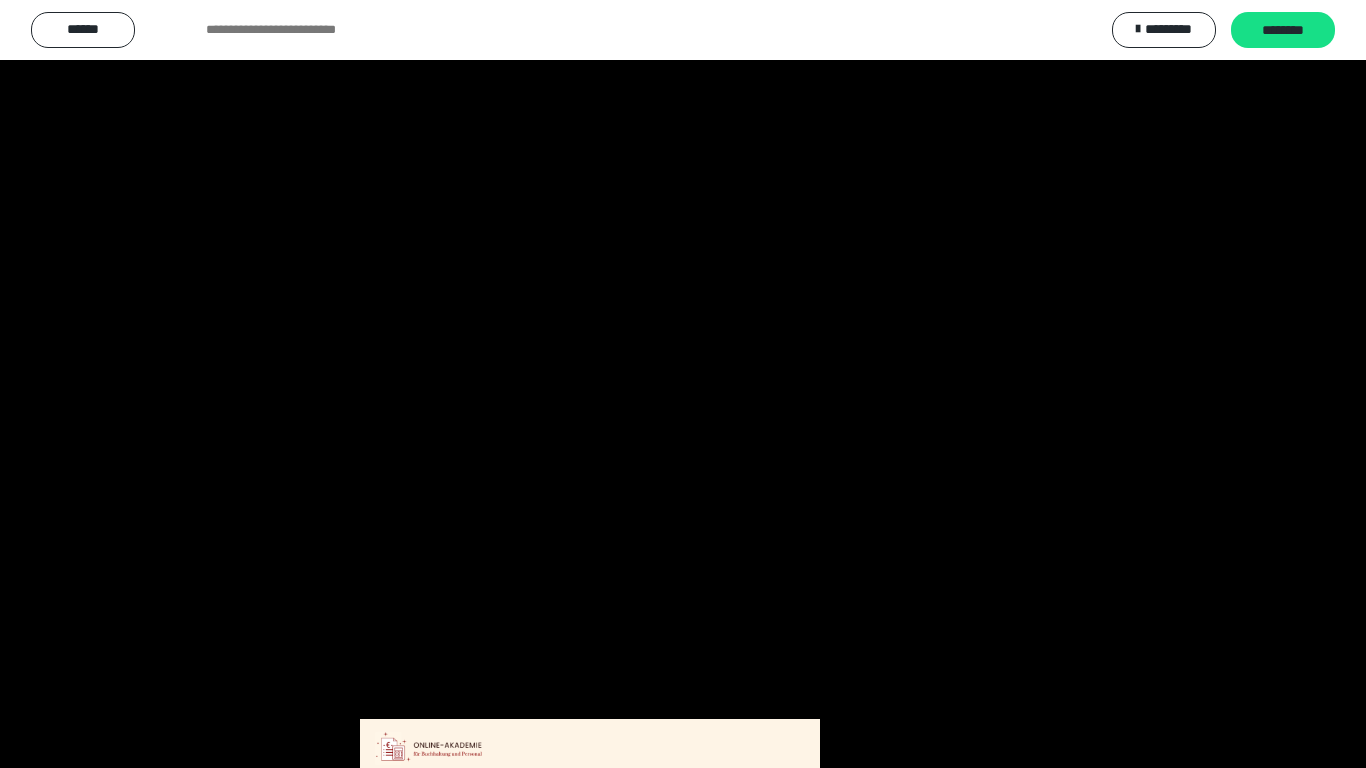 click at bounding box center (0, 0) 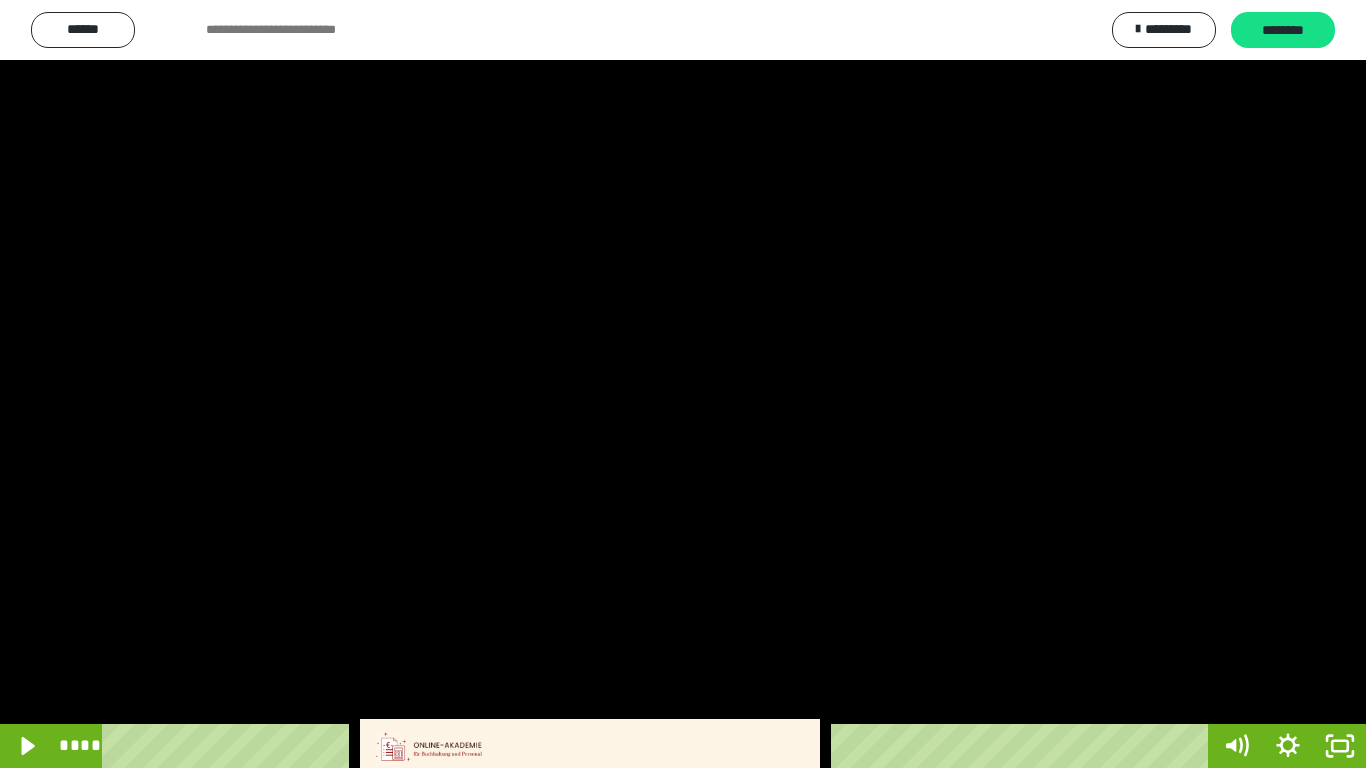 click at bounding box center [683, 384] 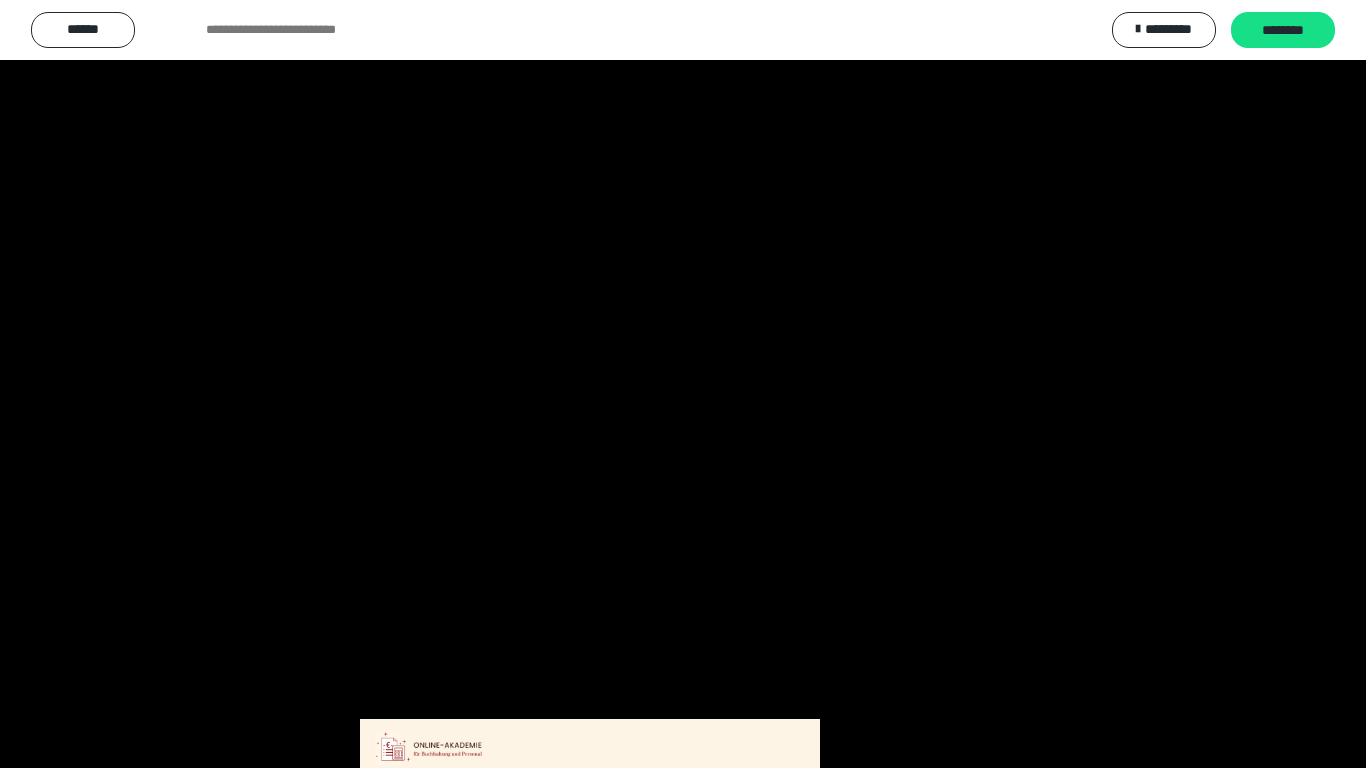 click at bounding box center (0, 0) 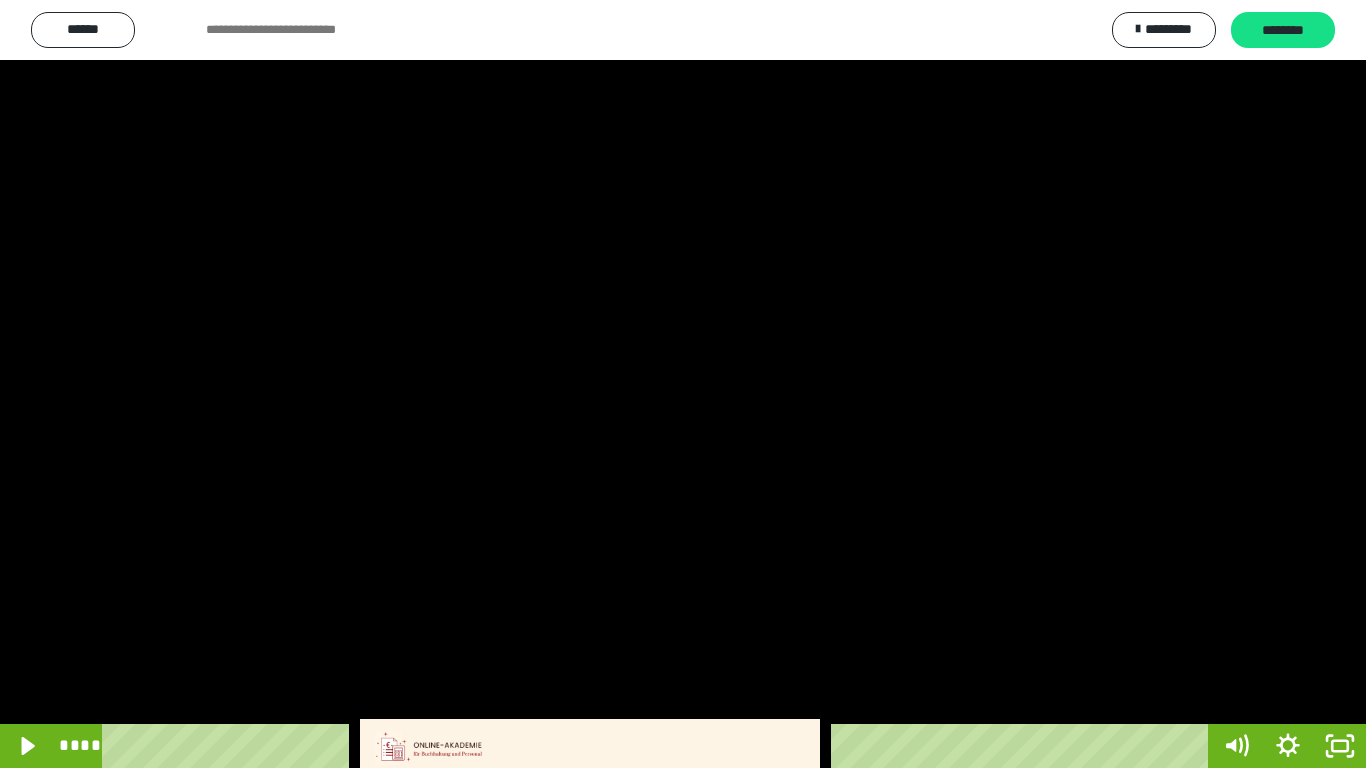 click at bounding box center (0, 0) 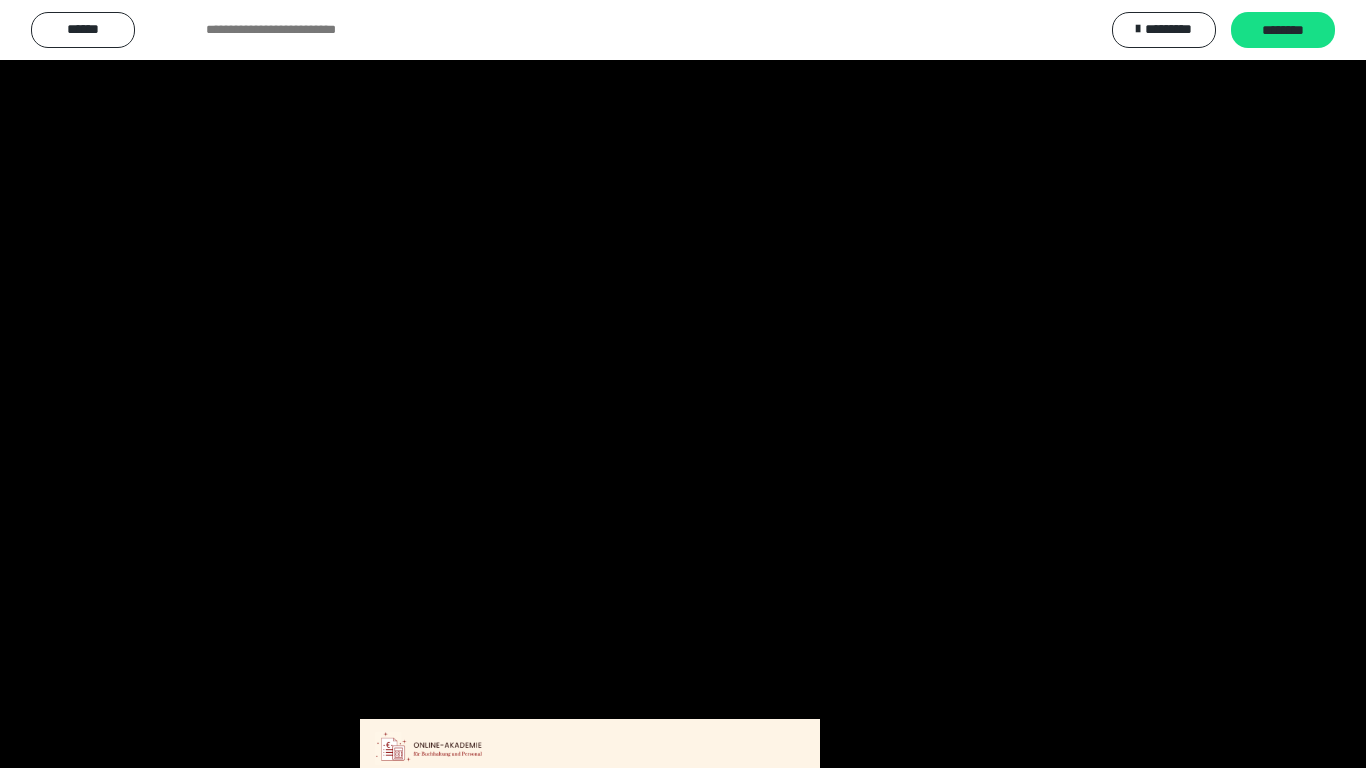 click at bounding box center (0, 0) 